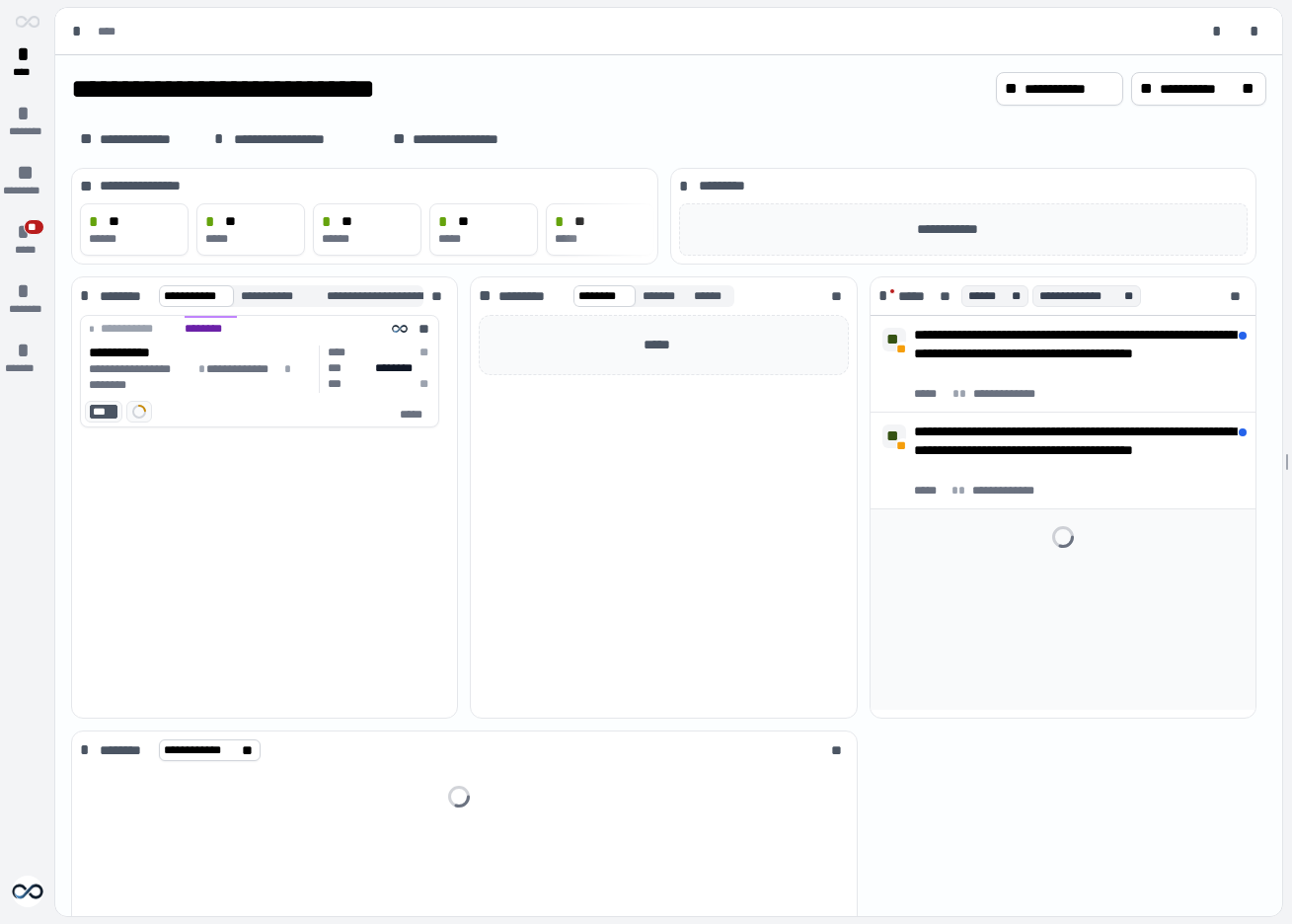 scroll, scrollTop: 0, scrollLeft: 0, axis: both 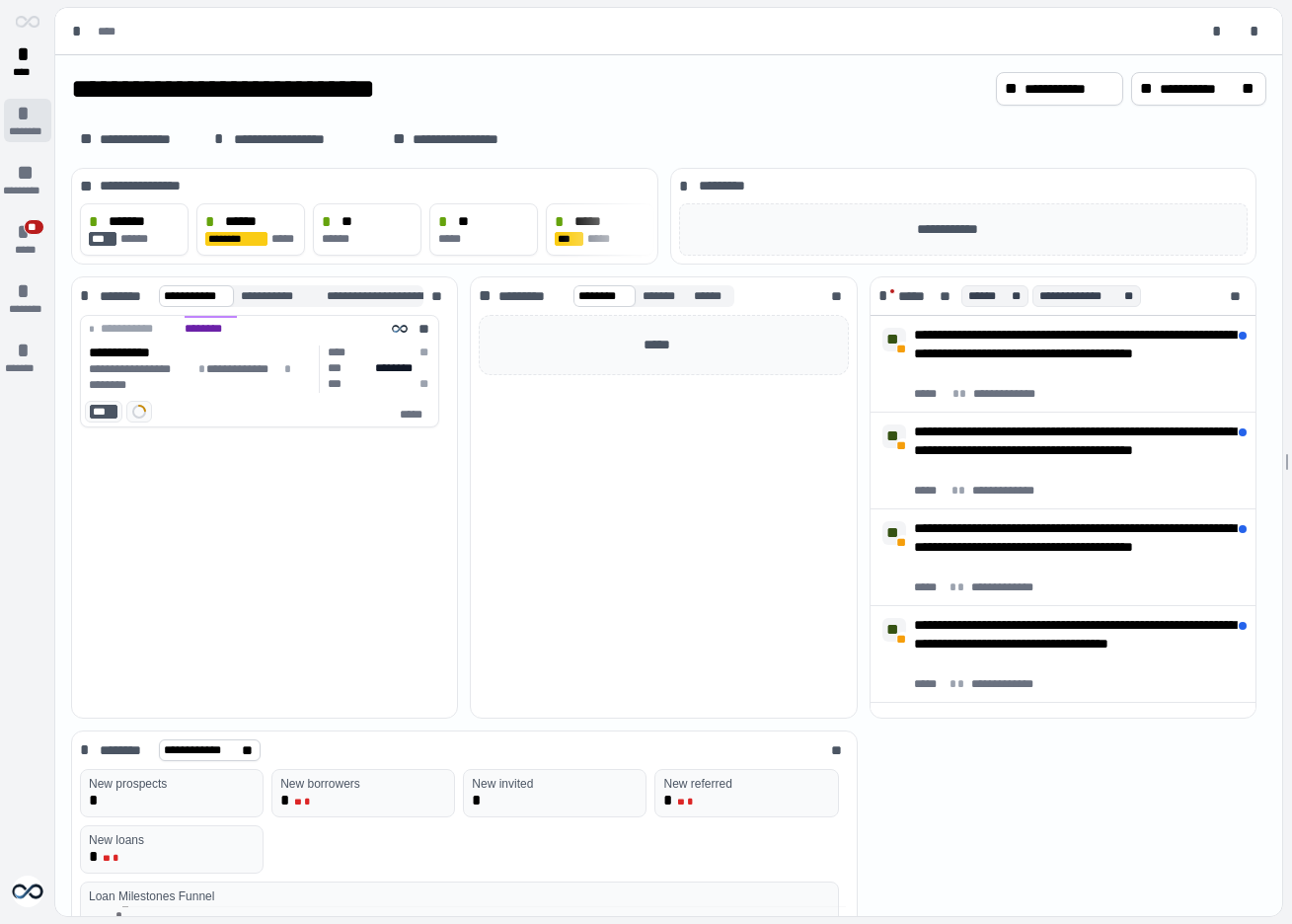 click on "********" at bounding box center (28, 131) 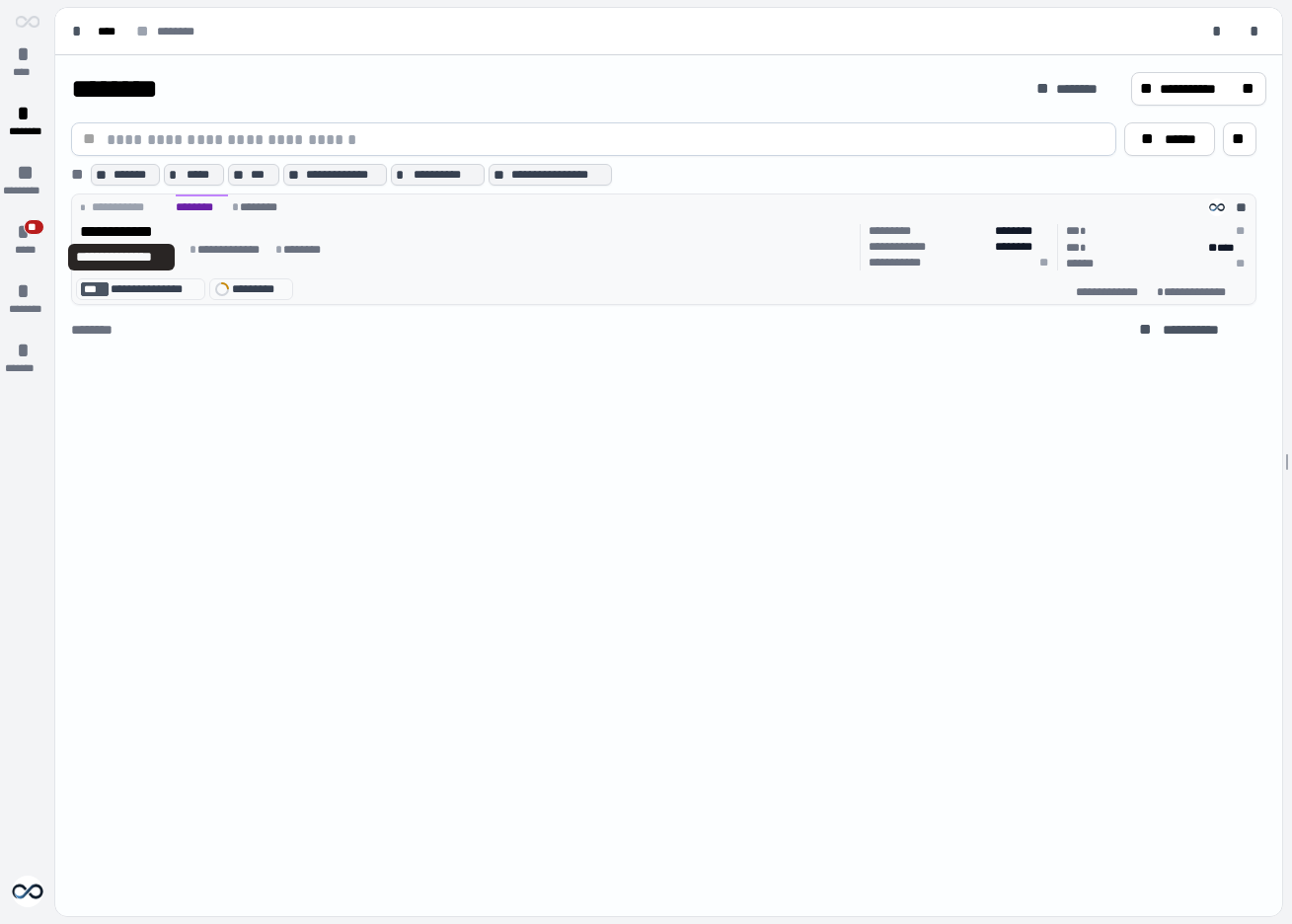 click on "**********" at bounding box center (121, 232) 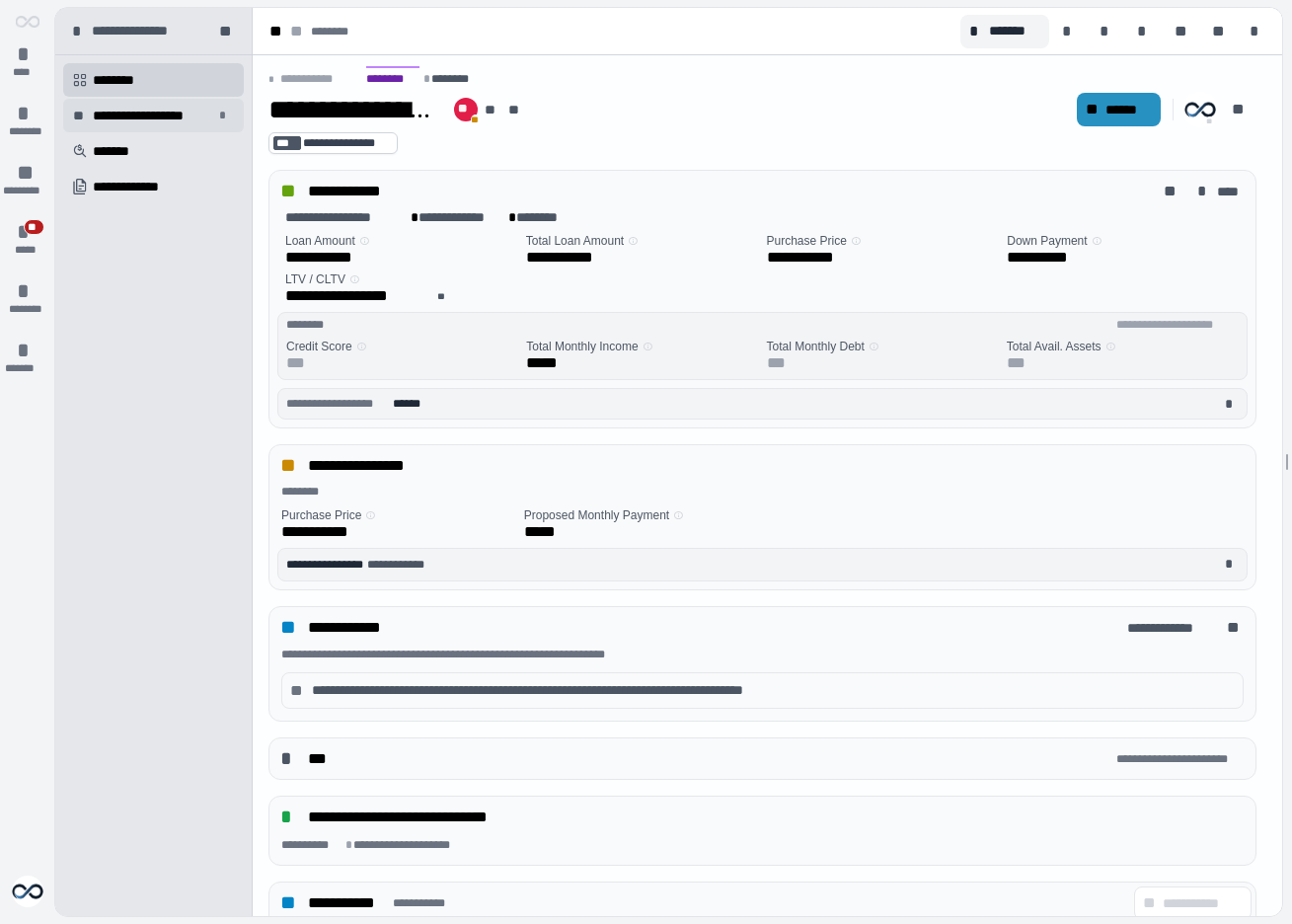click on "**********" at bounding box center (153, 116) 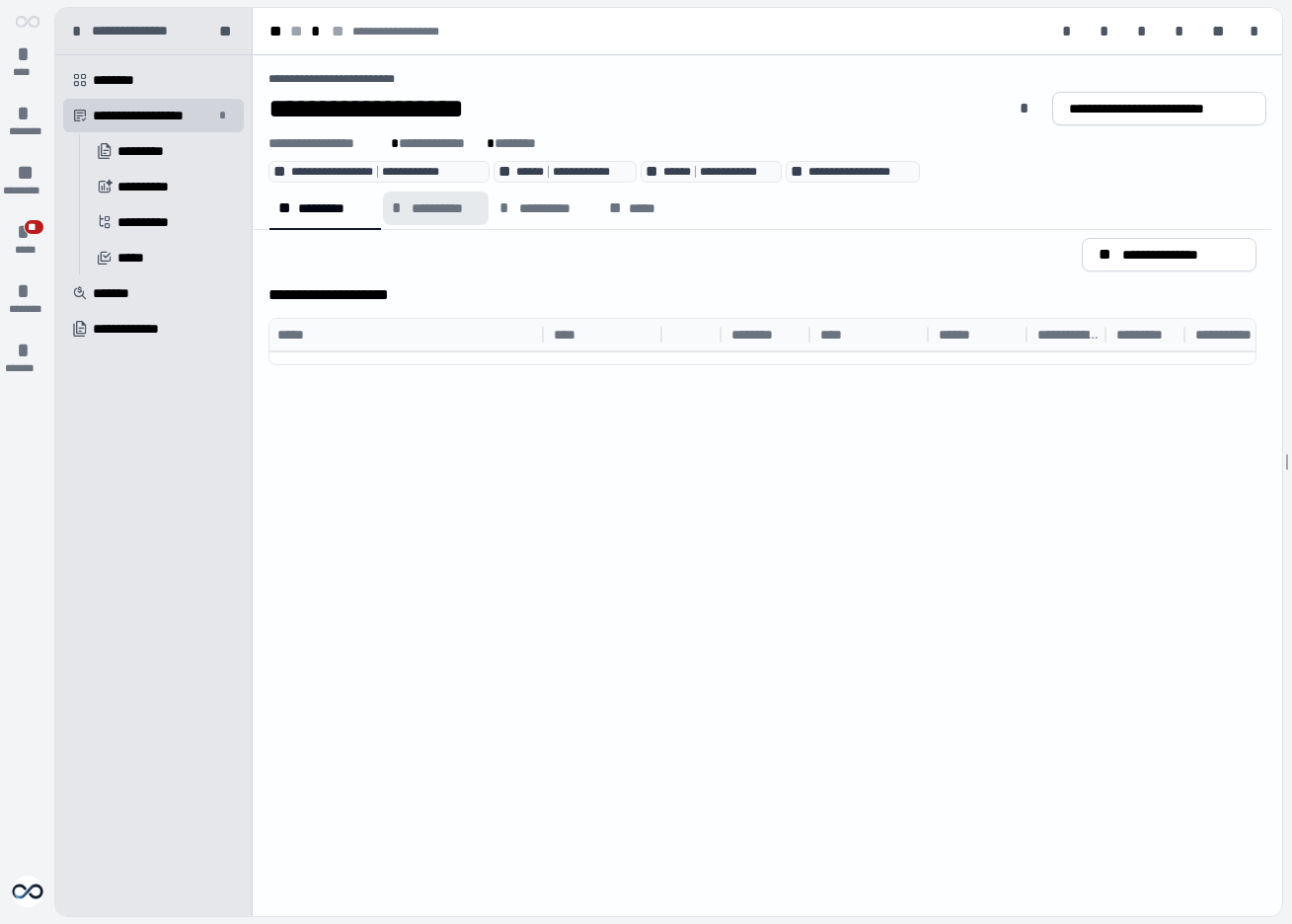 click on "**********" at bounding box center (445, 208) 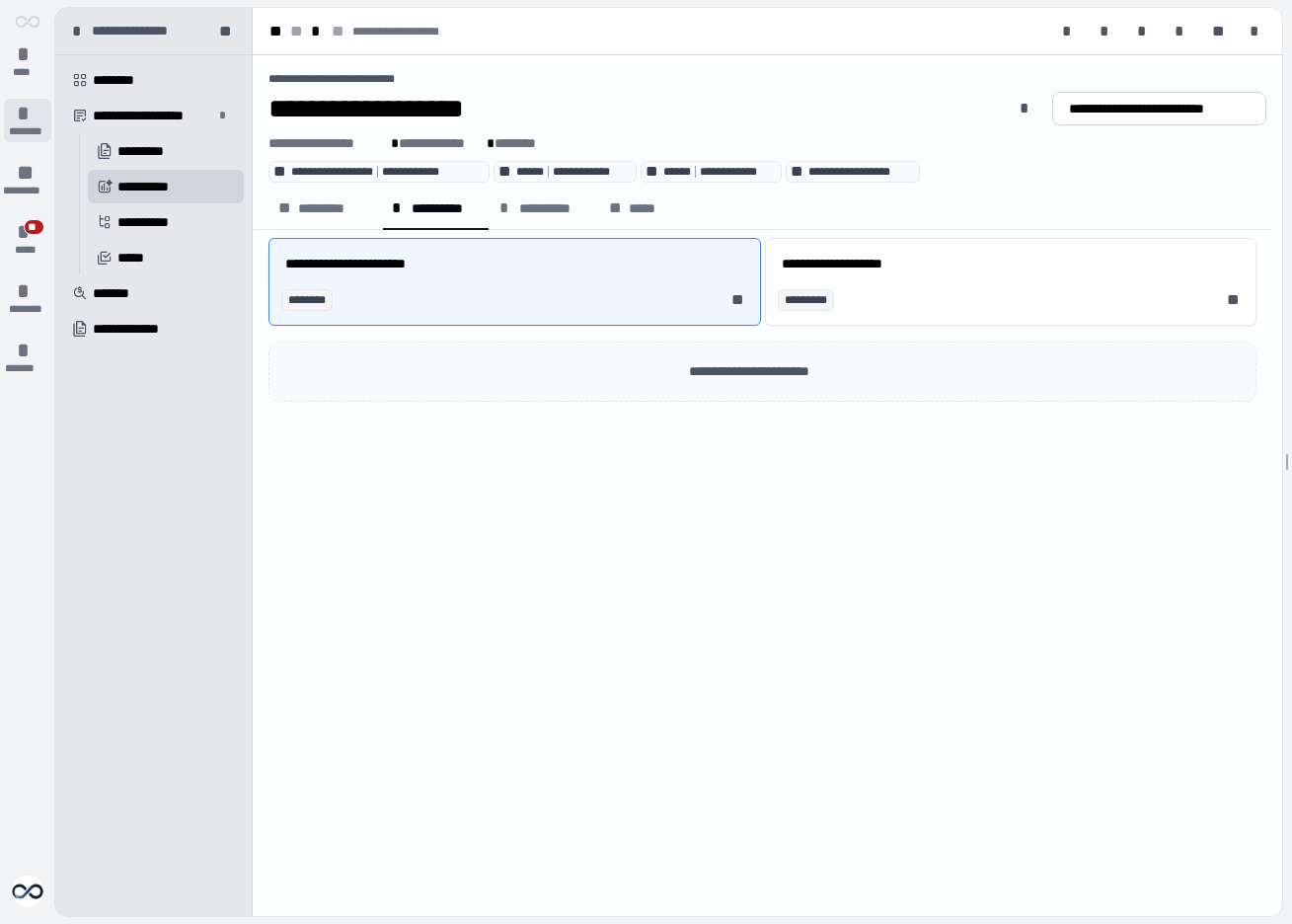 click on "* ********" at bounding box center [28, 120] 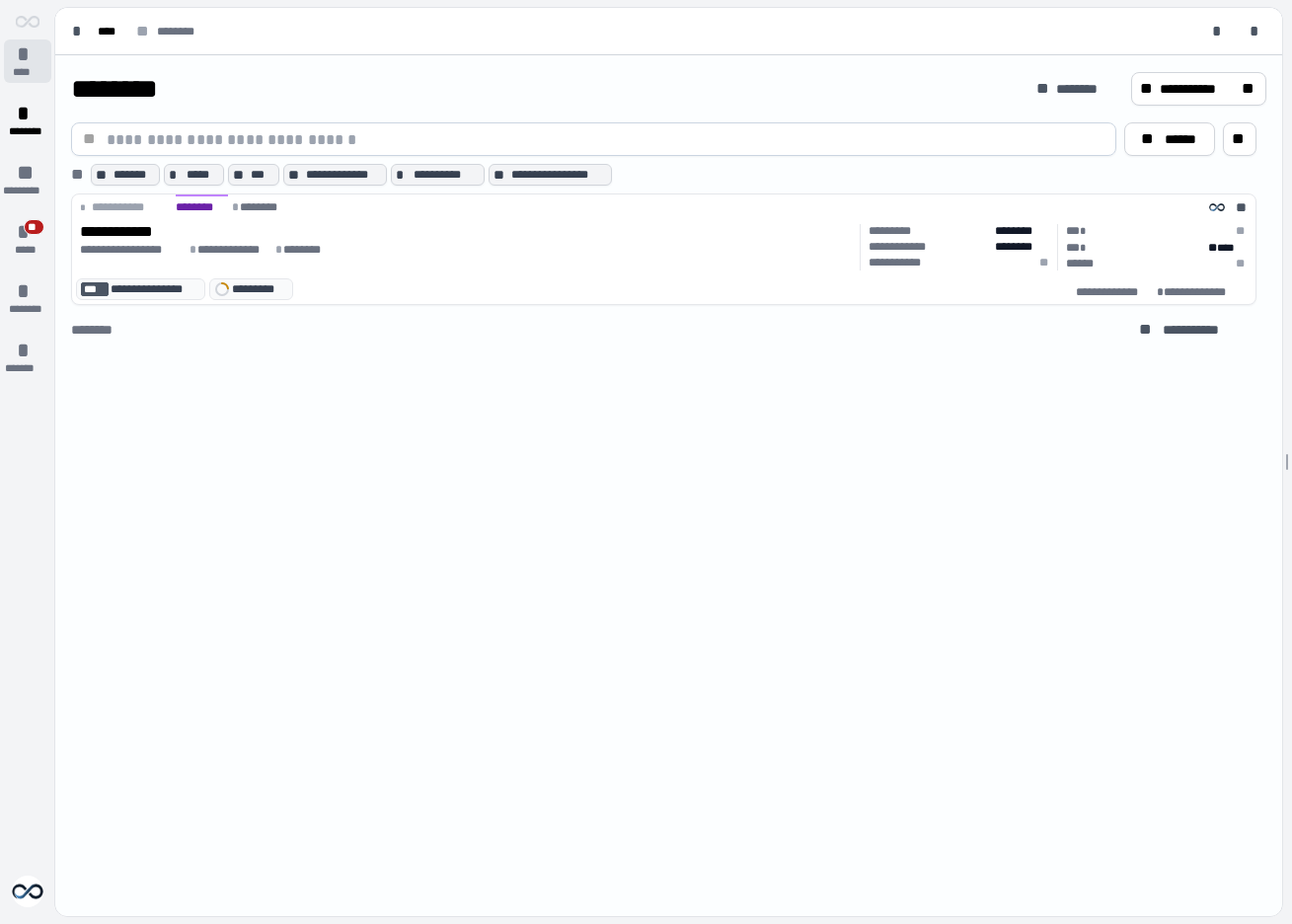 click on "*" at bounding box center [28, 54] 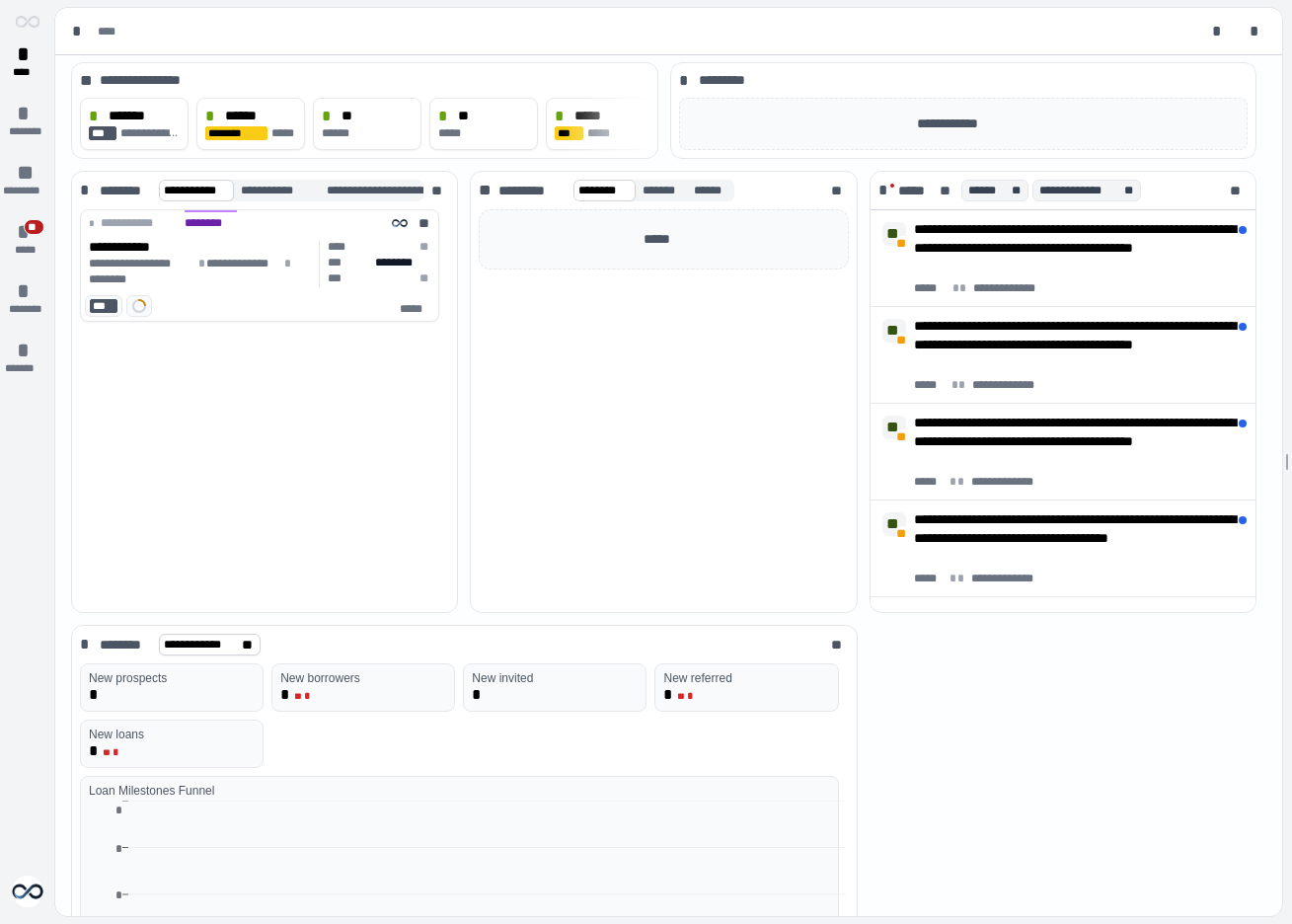 scroll, scrollTop: 103, scrollLeft: 0, axis: vertical 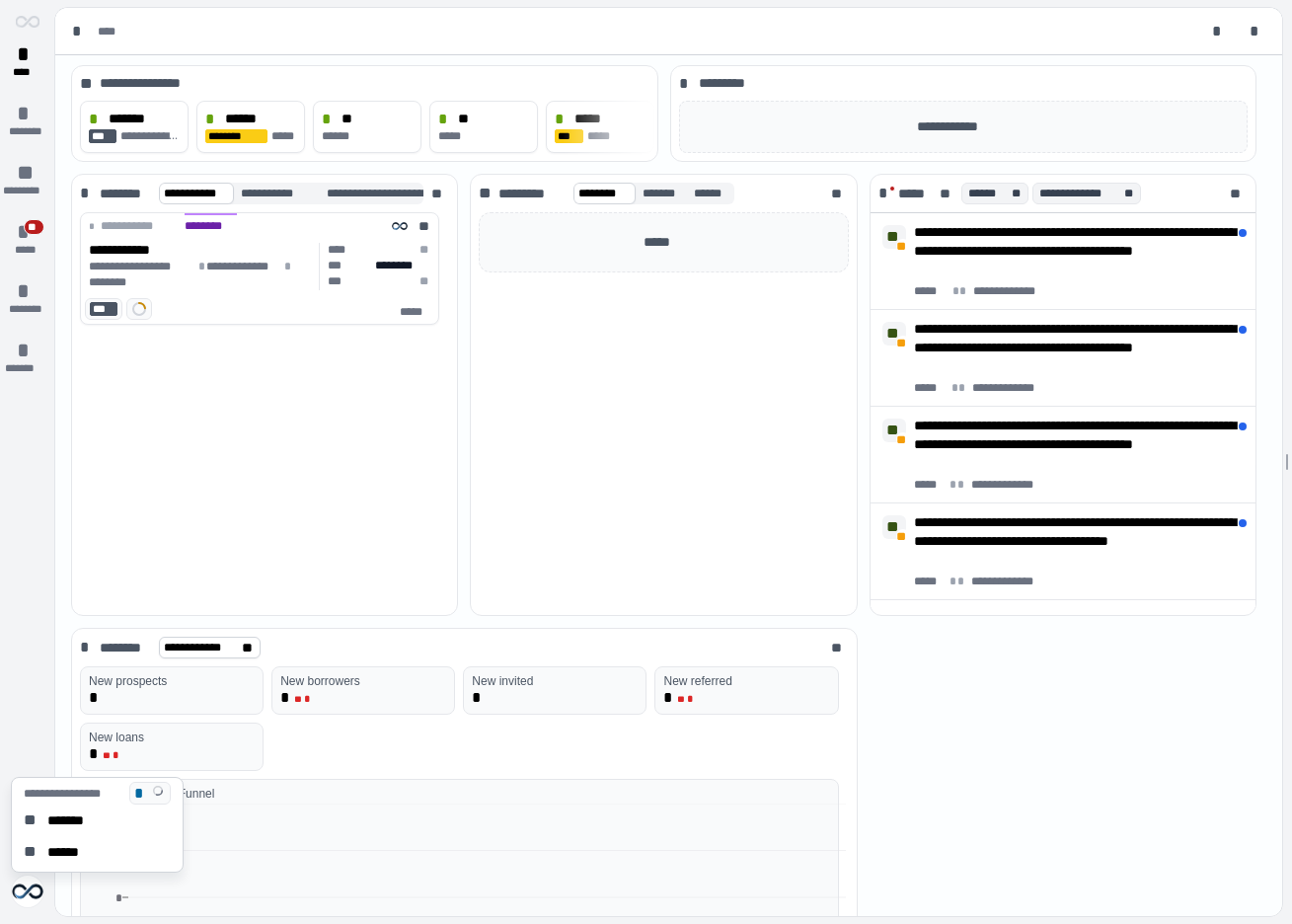 click at bounding box center (28, 891) 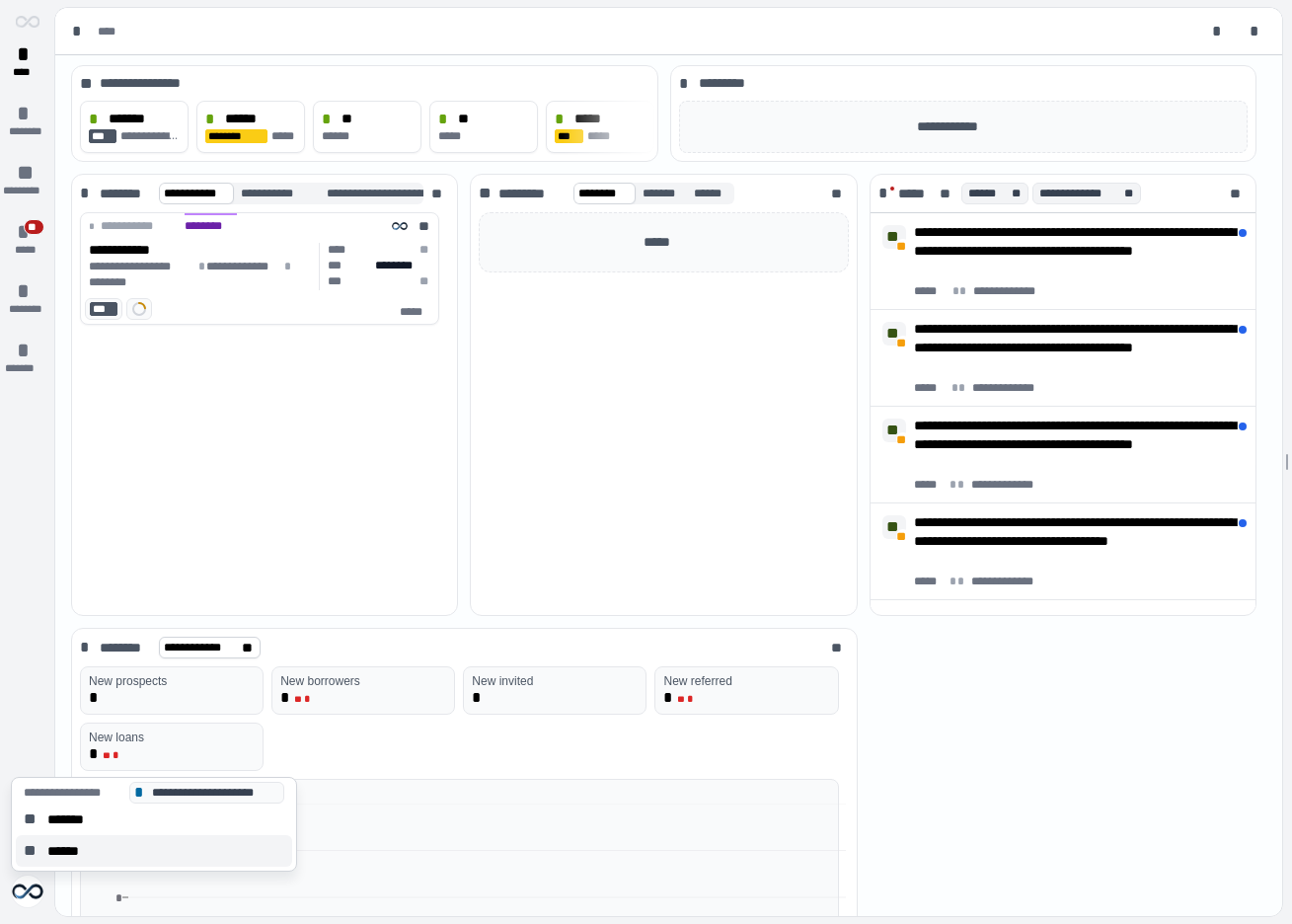 click on "******" at bounding box center (69, 851) 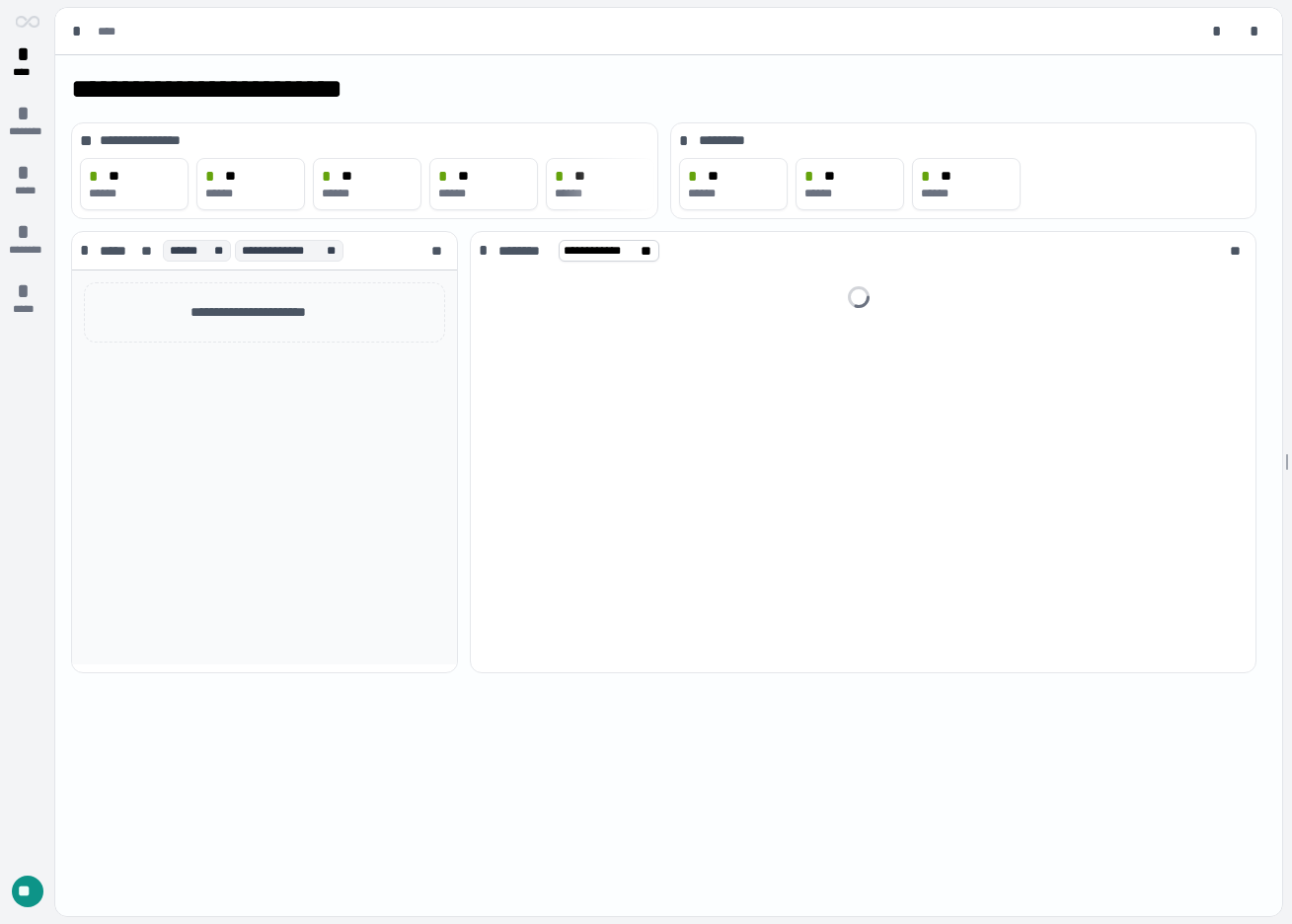 scroll, scrollTop: 0, scrollLeft: 0, axis: both 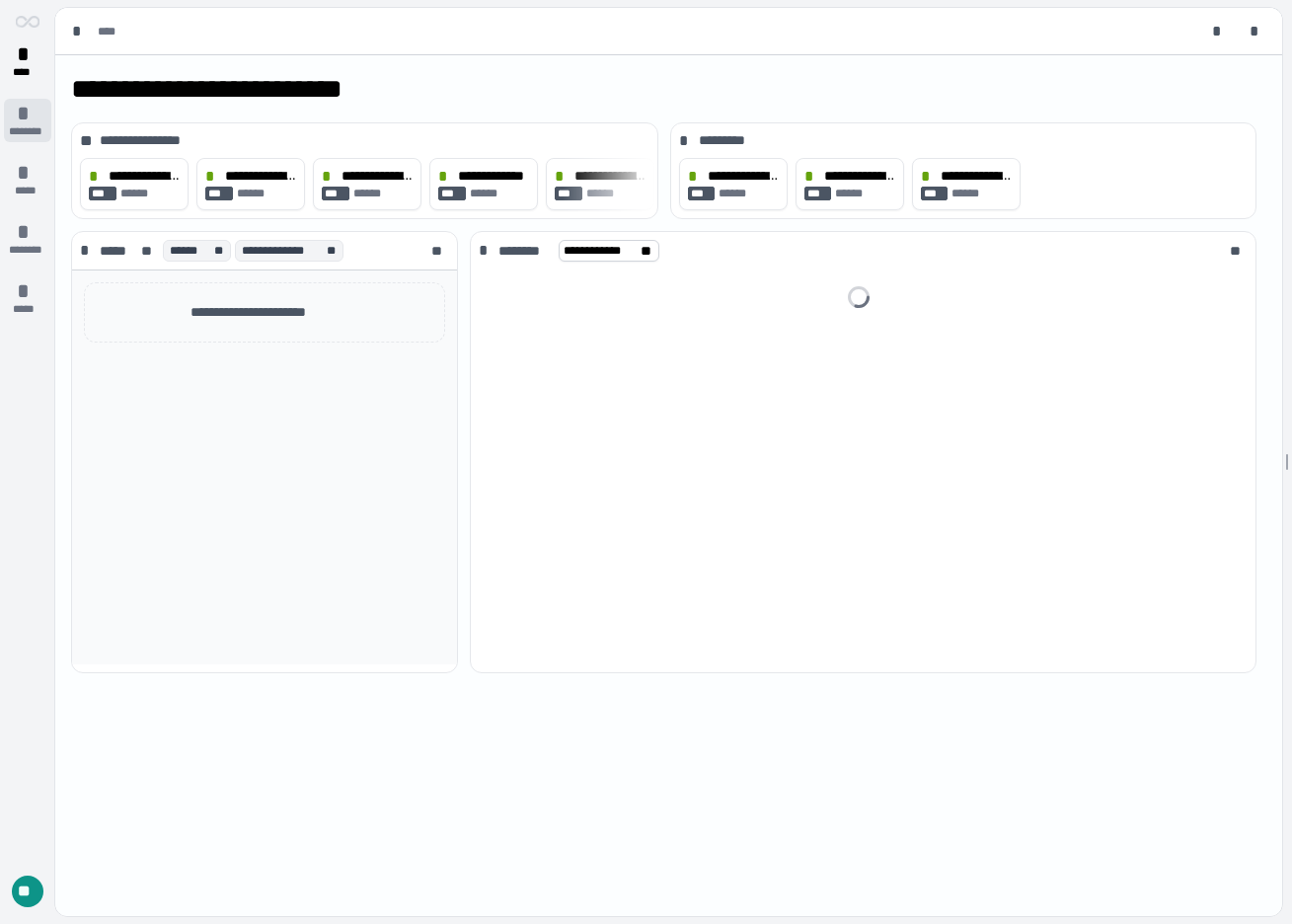 click on "* ********" at bounding box center (28, 120) 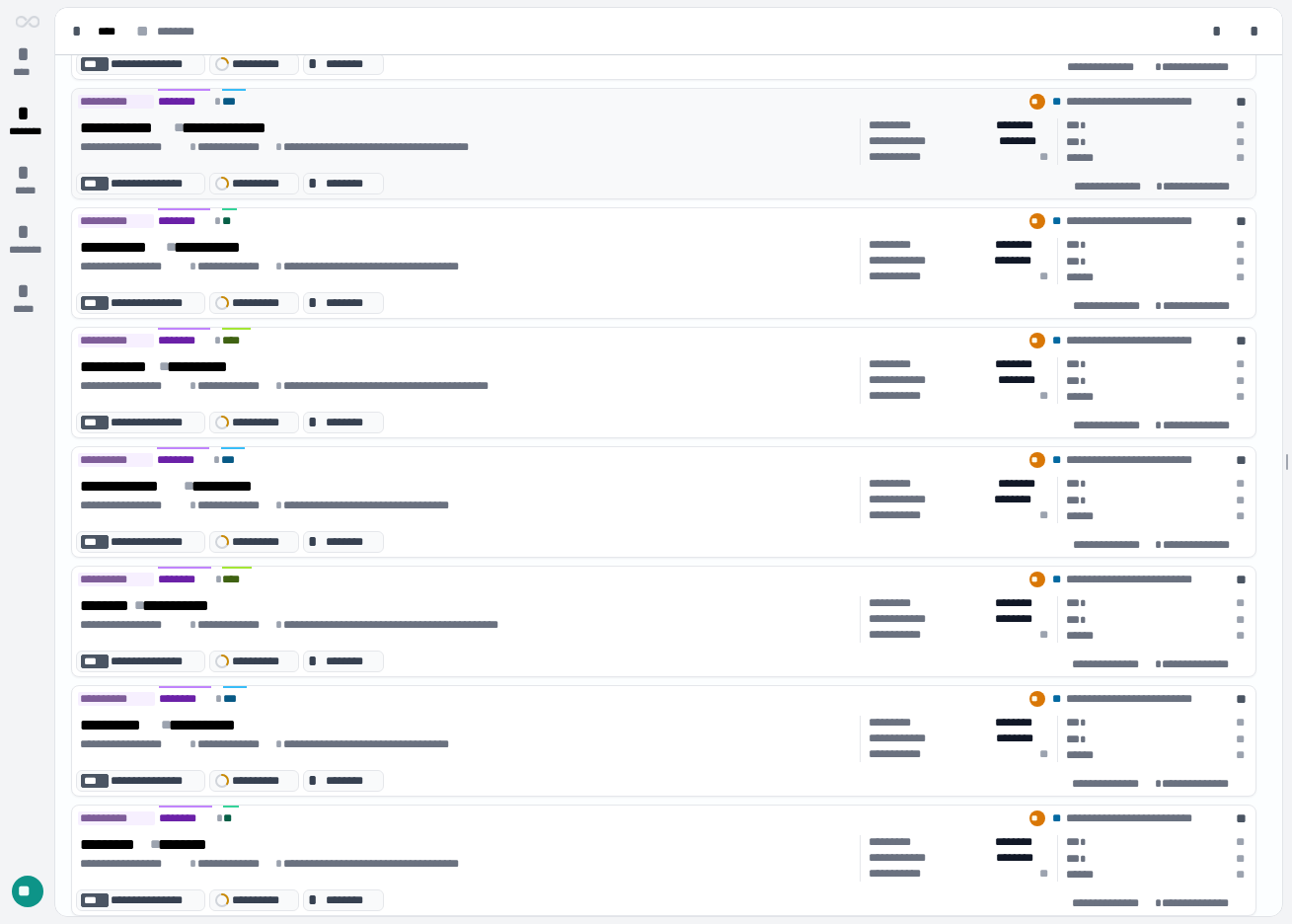scroll, scrollTop: 525, scrollLeft: 0, axis: vertical 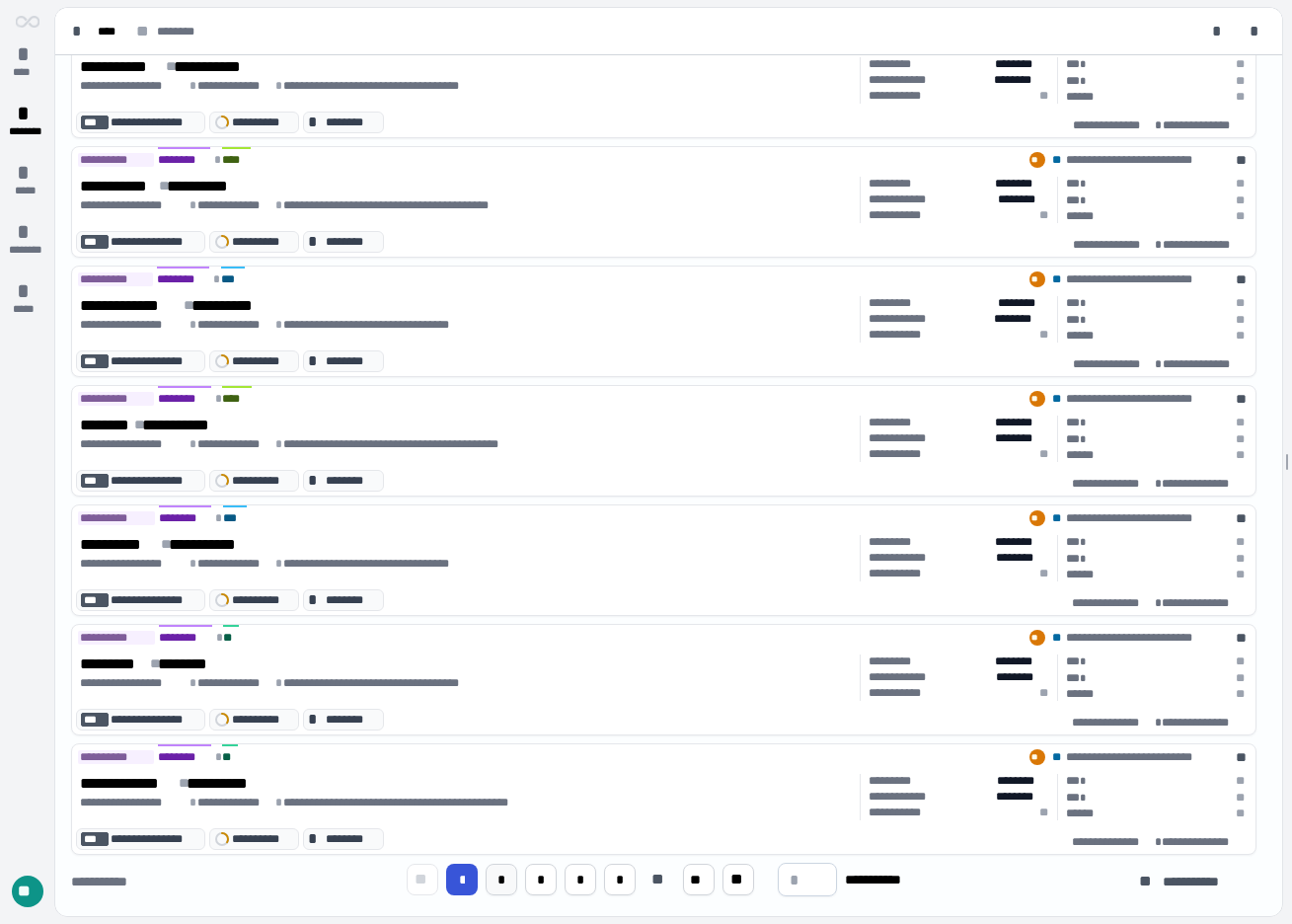 click on "*" at bounding box center [501, 880] 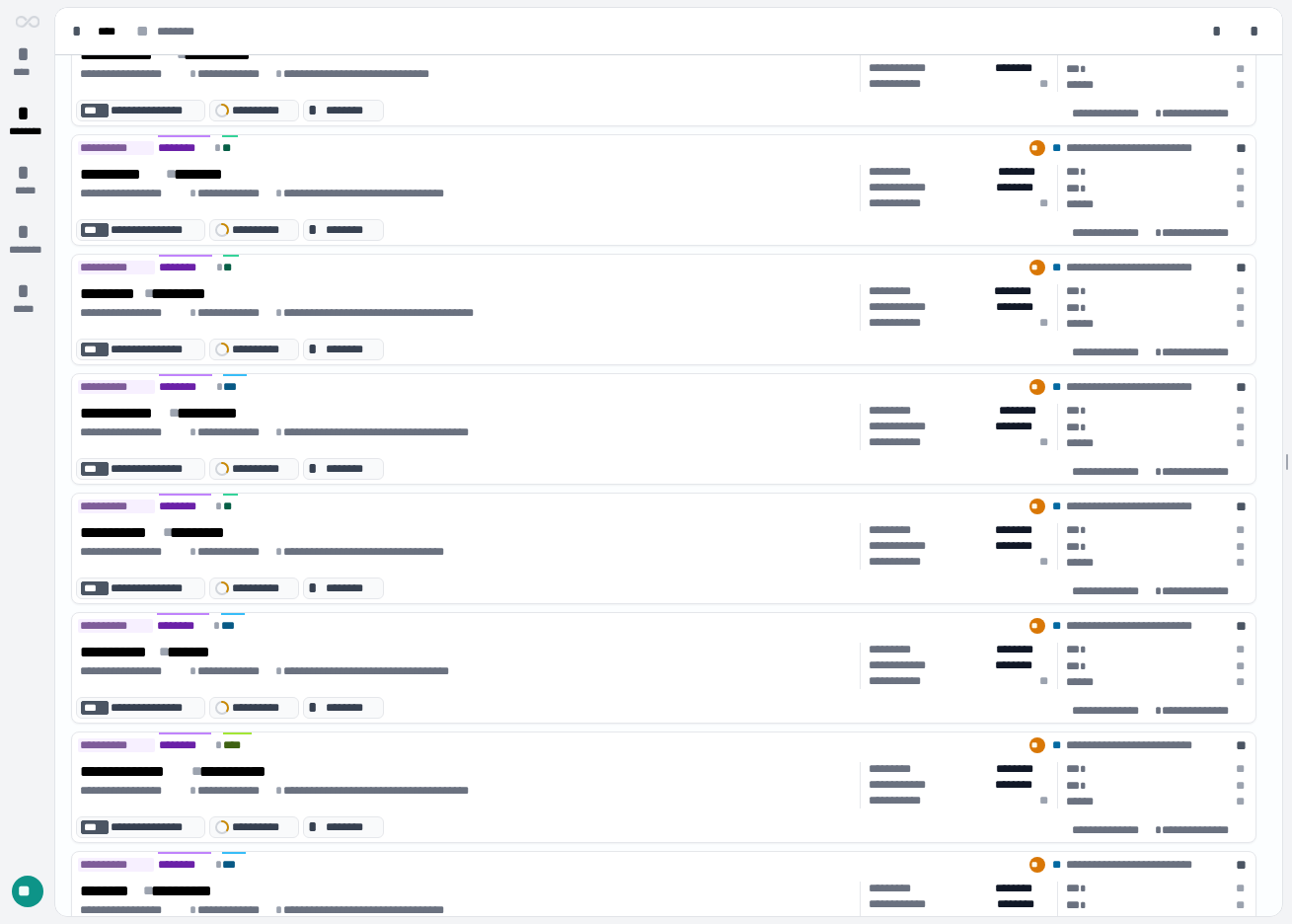 scroll, scrollTop: 525, scrollLeft: 0, axis: vertical 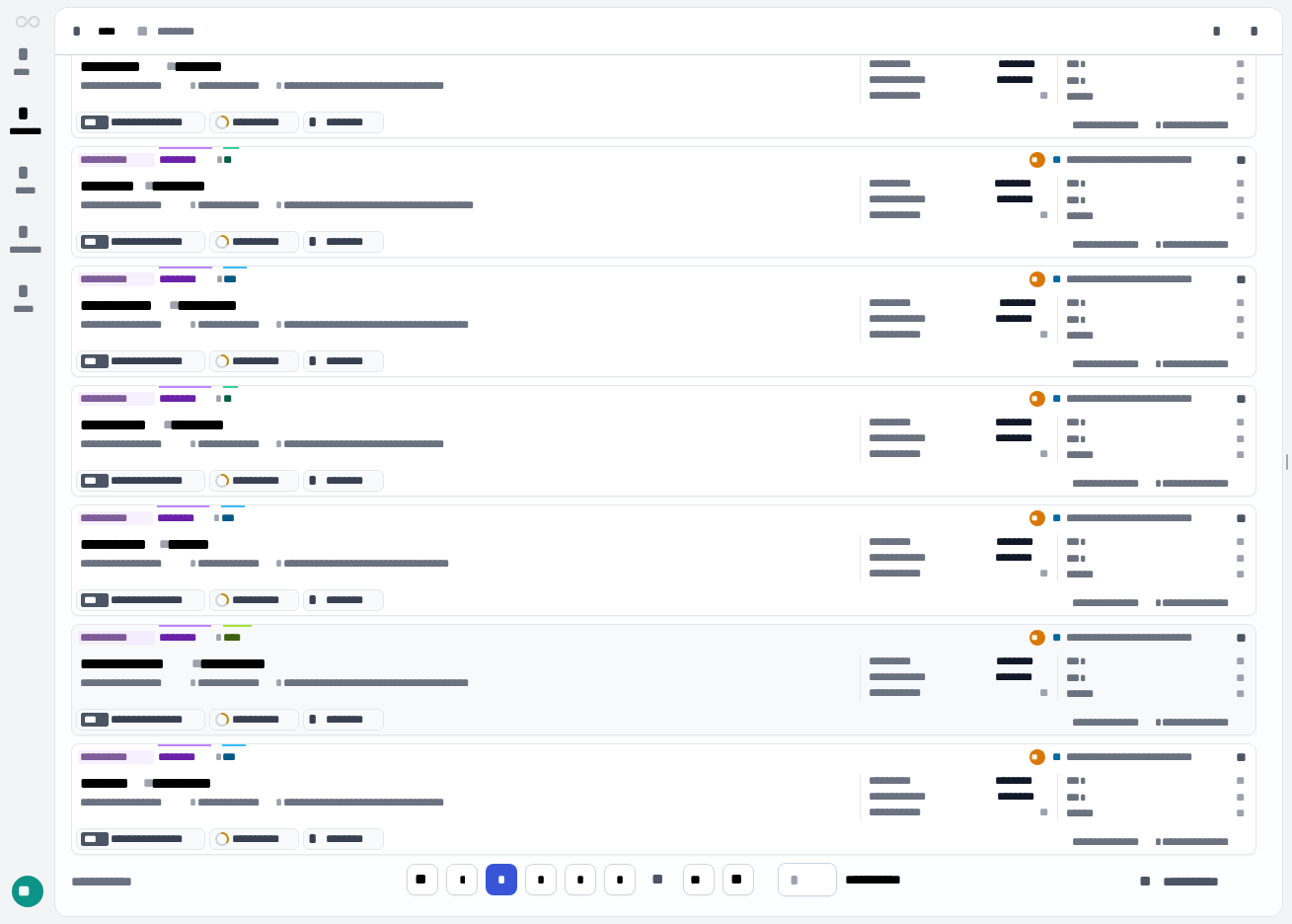 click on "**********" at bounding box center [403, 683] 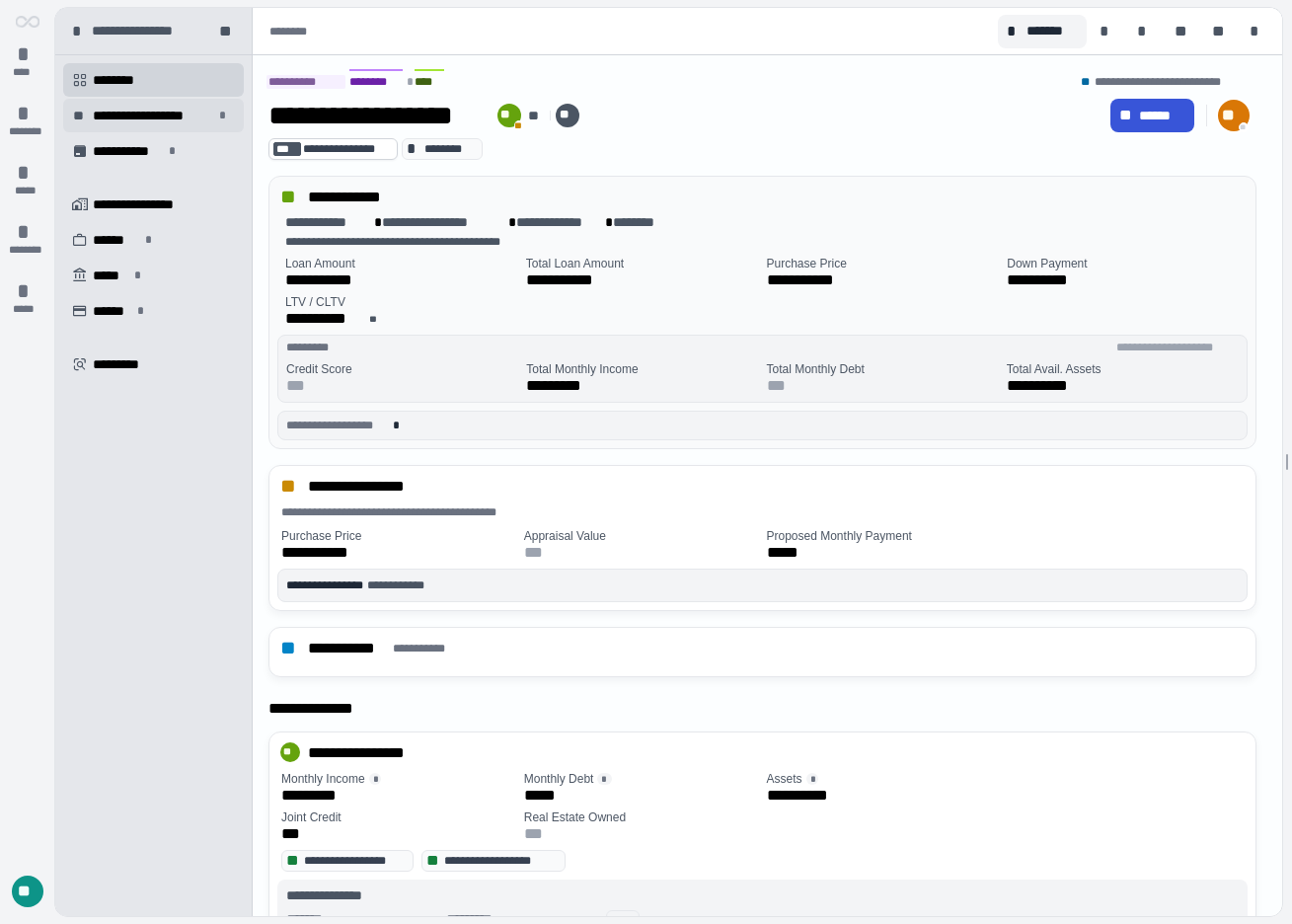 click on "**********" at bounding box center [153, 116] 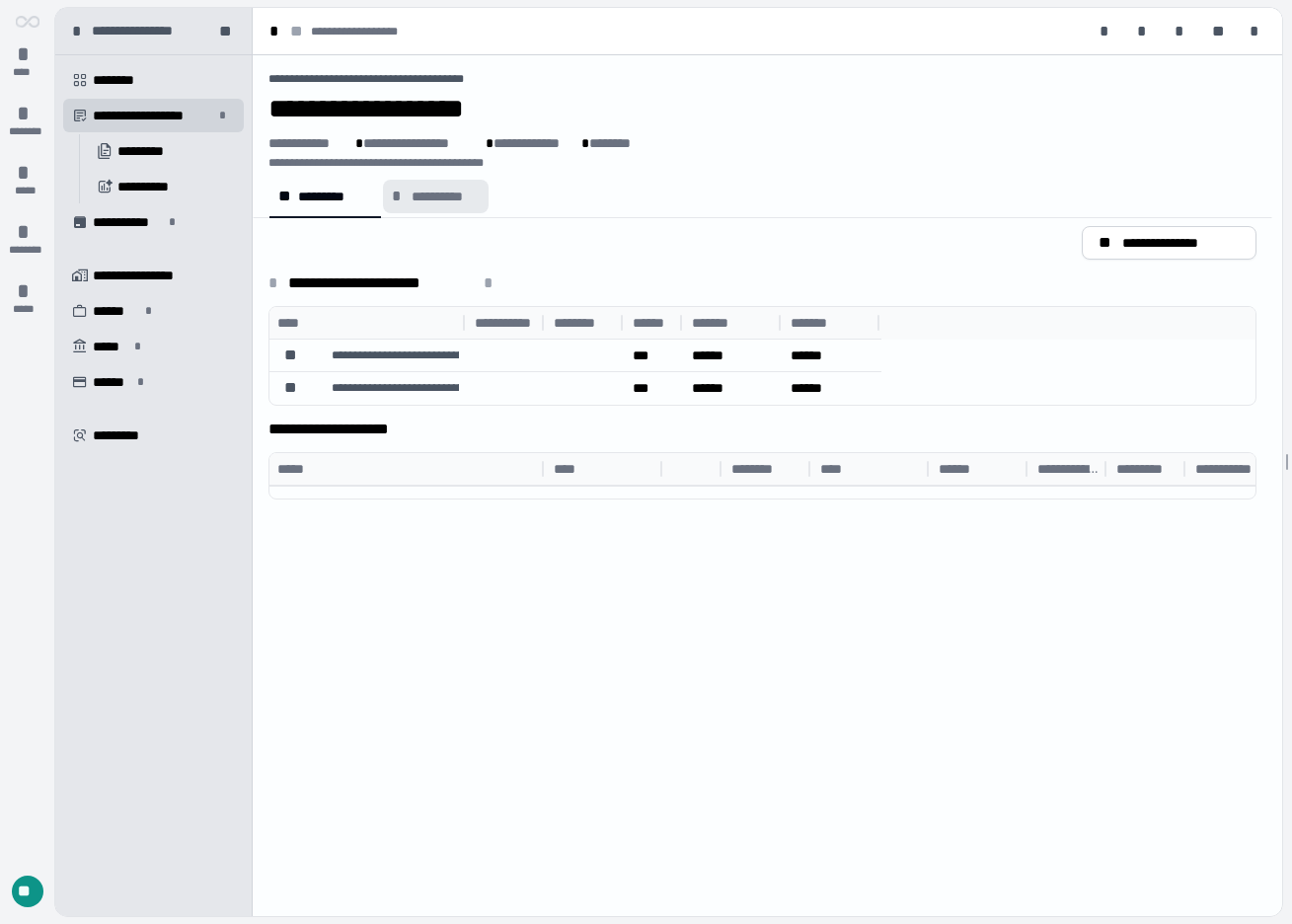 click on "**********" at bounding box center [435, 196] 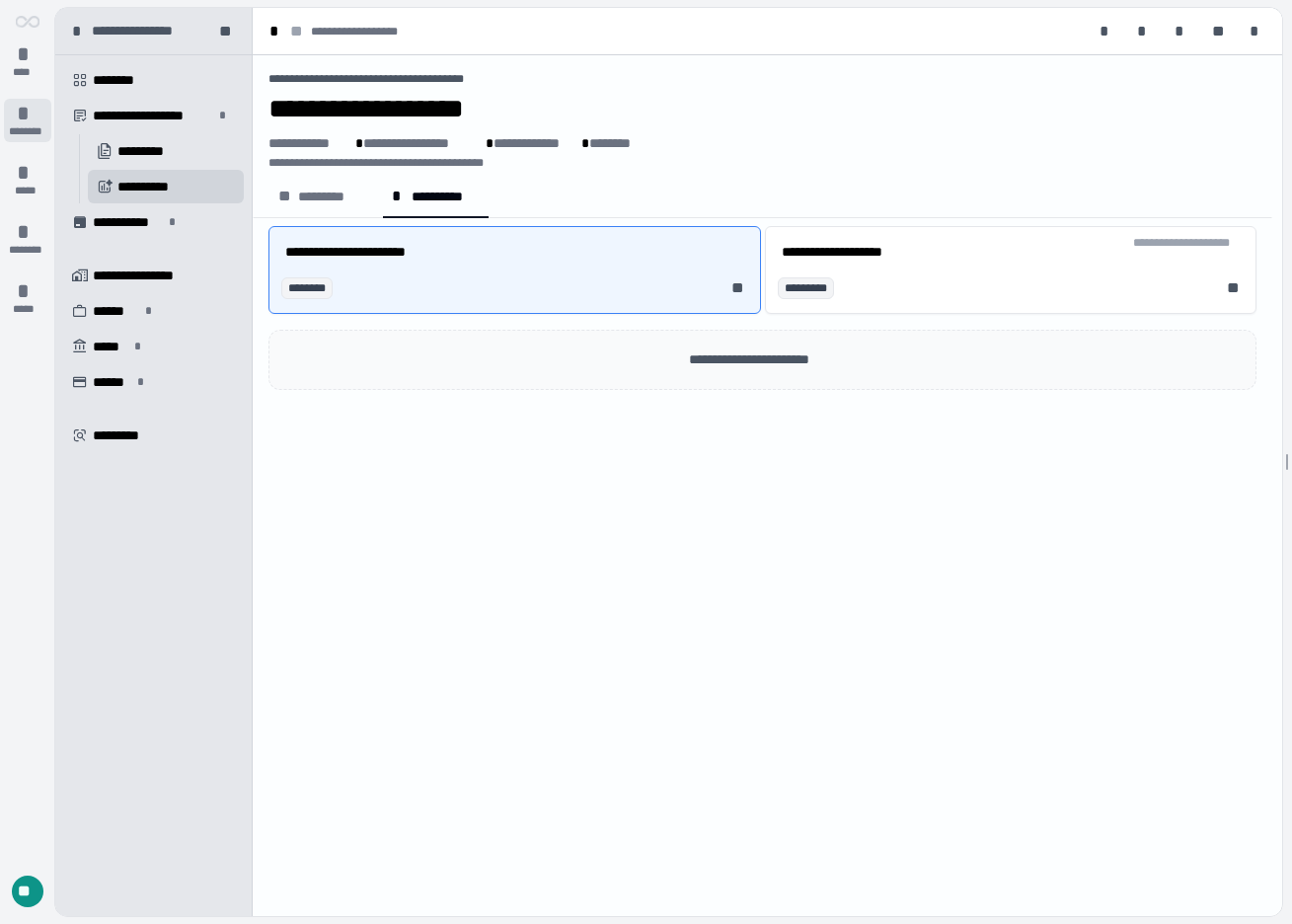 click on "*" at bounding box center [28, 114] 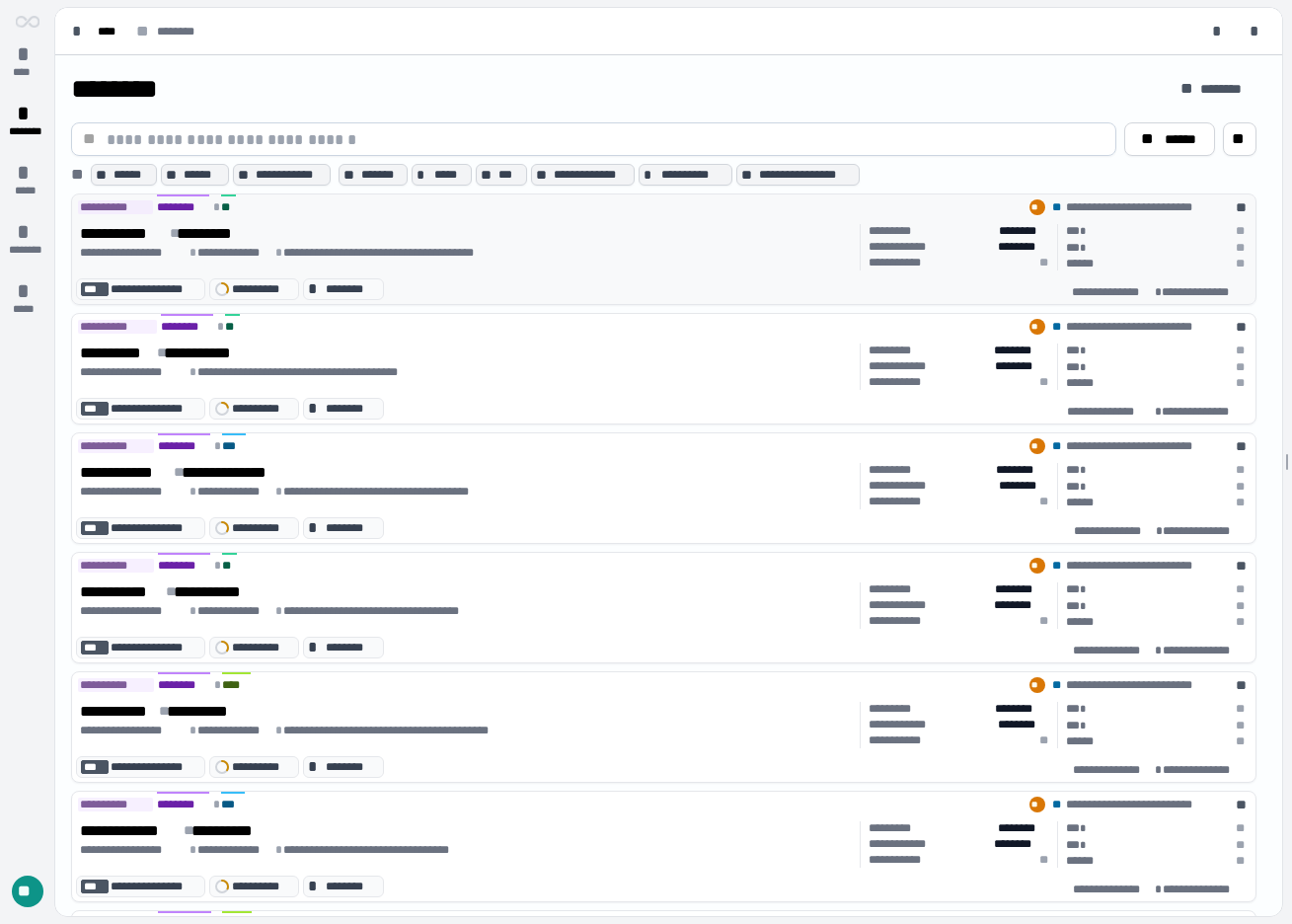 click on "**********" at bounding box center (466, 247) 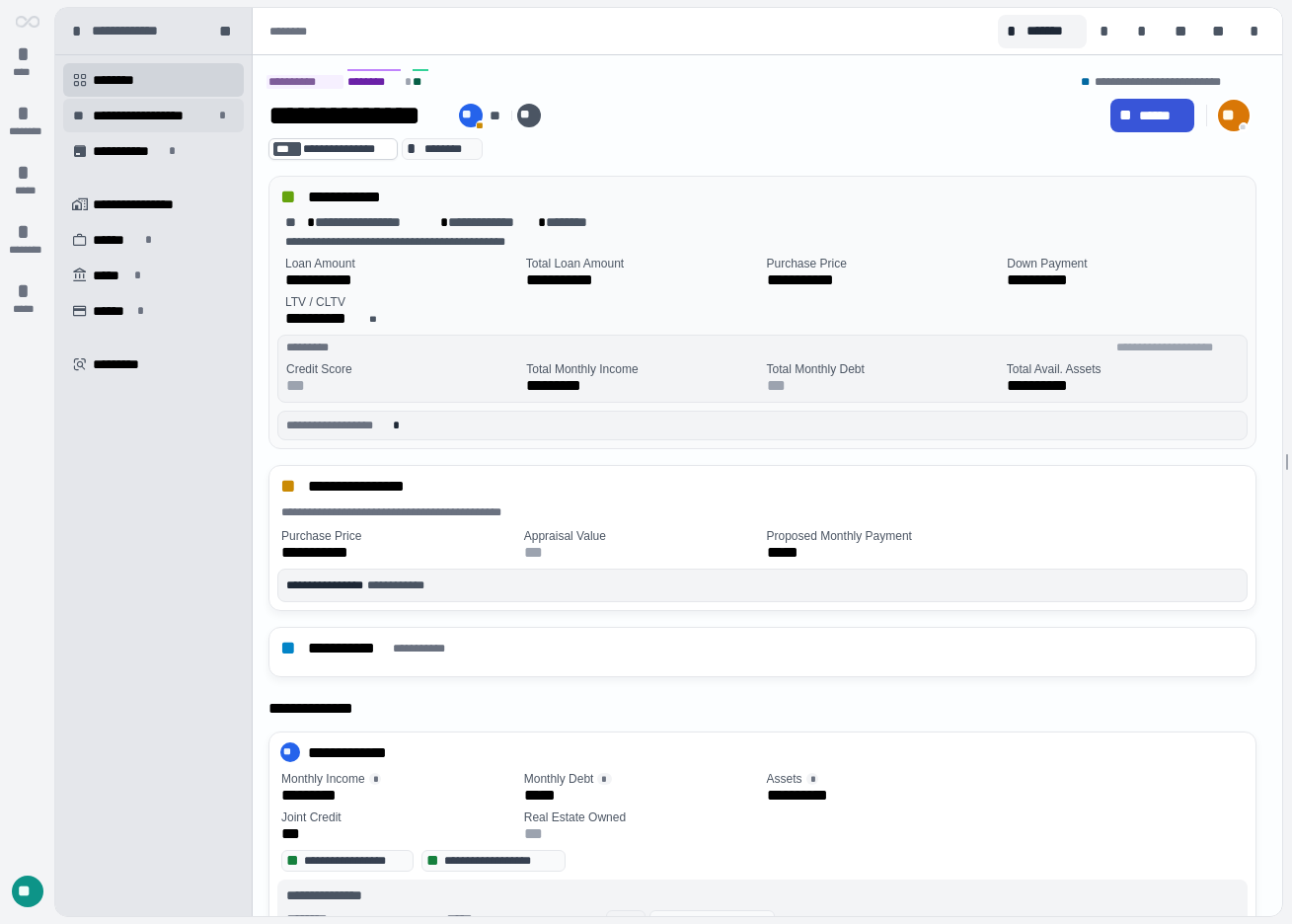 click on "**********" at bounding box center (153, 116) 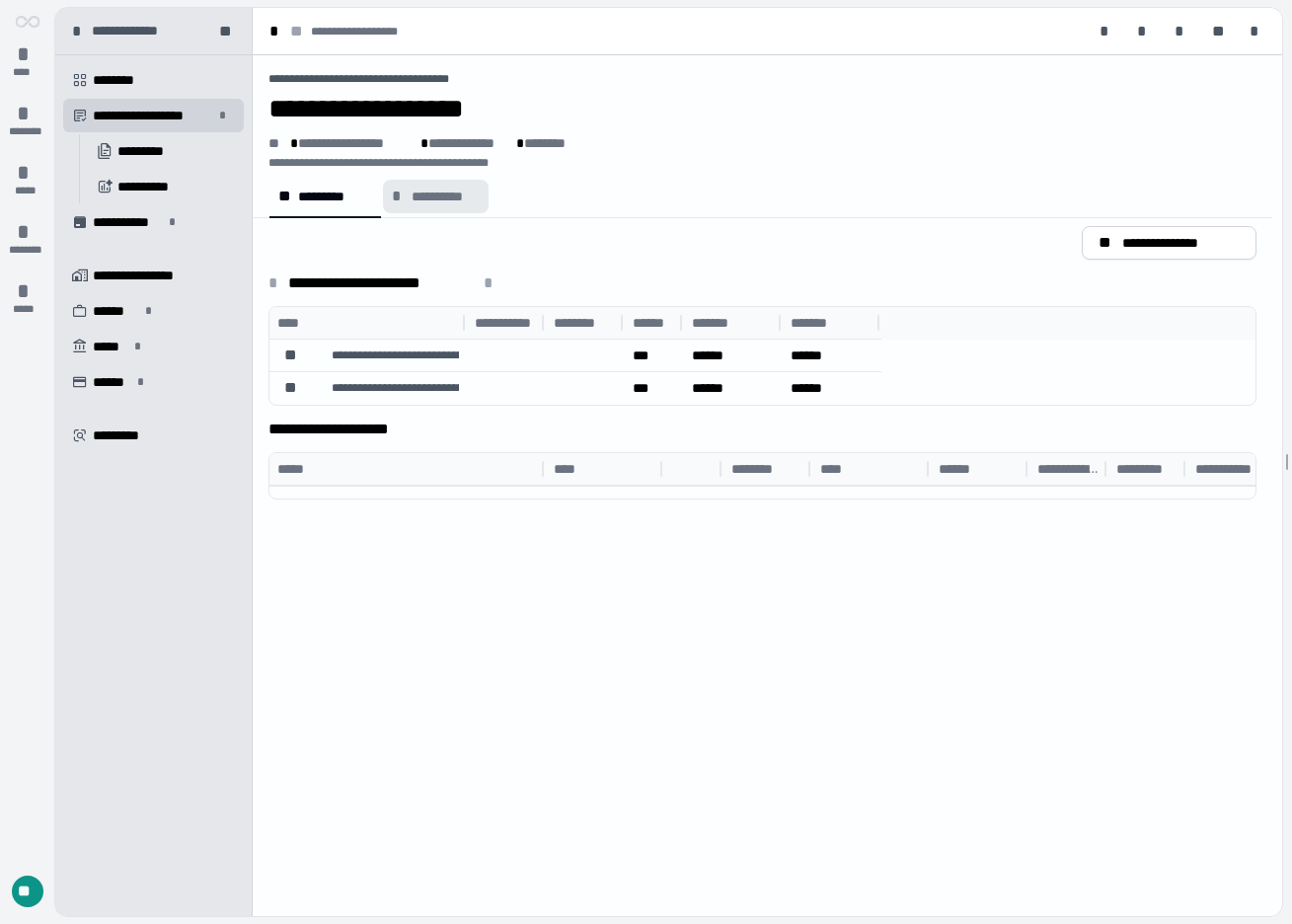 click on "*" at bounding box center (400, 196) 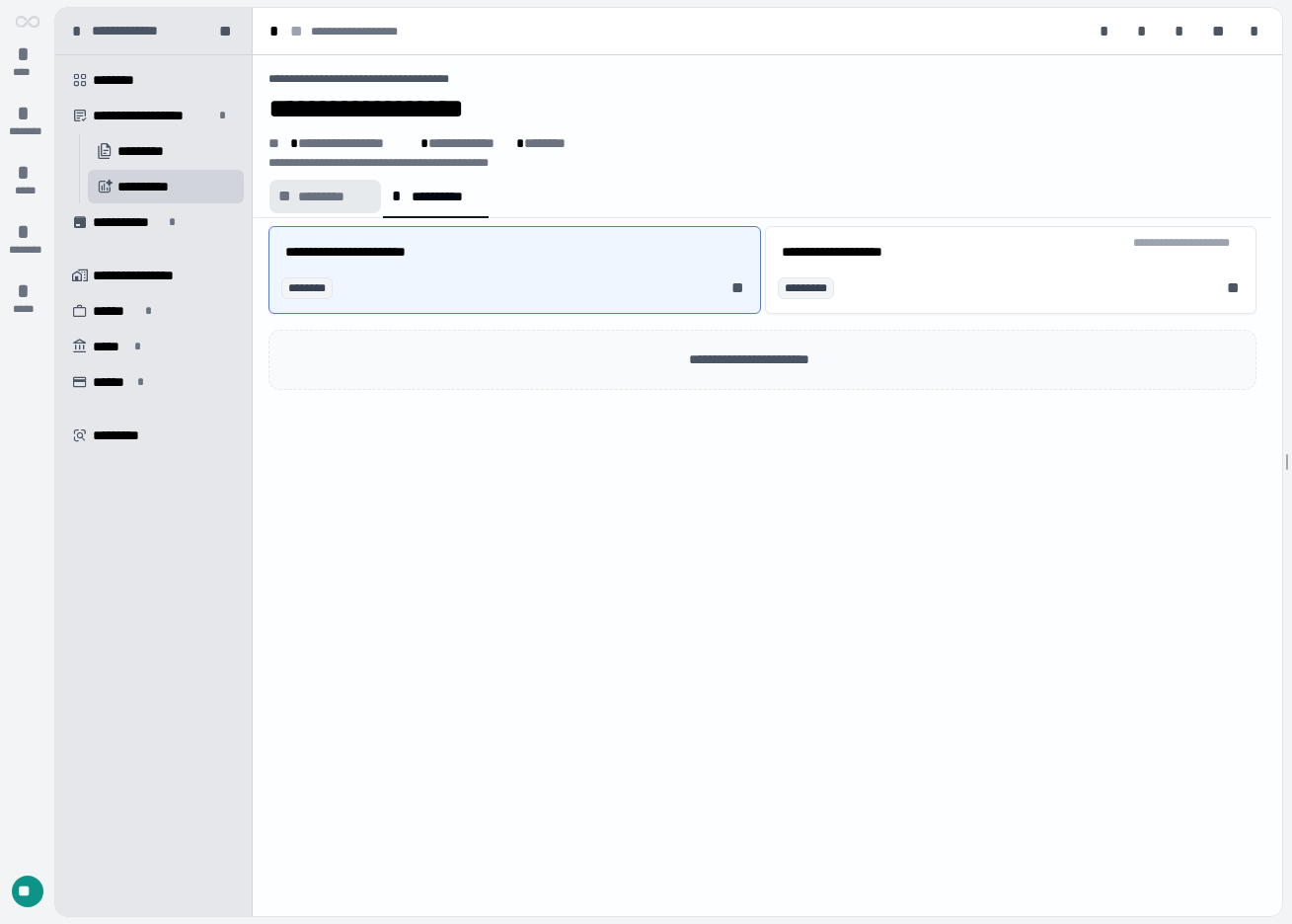 click on "*********" at bounding box center [335, 196] 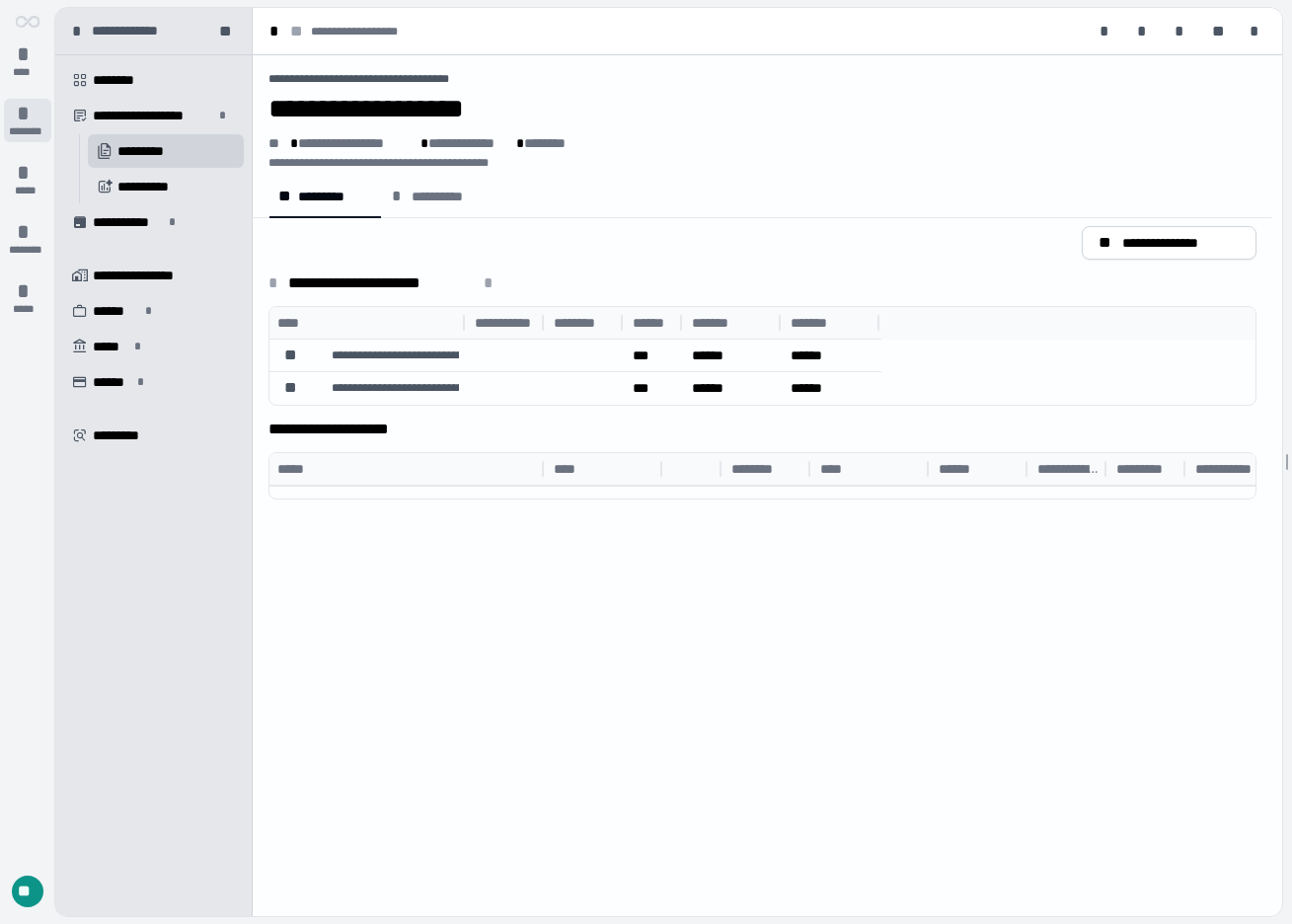 click on "*" at bounding box center (28, 114) 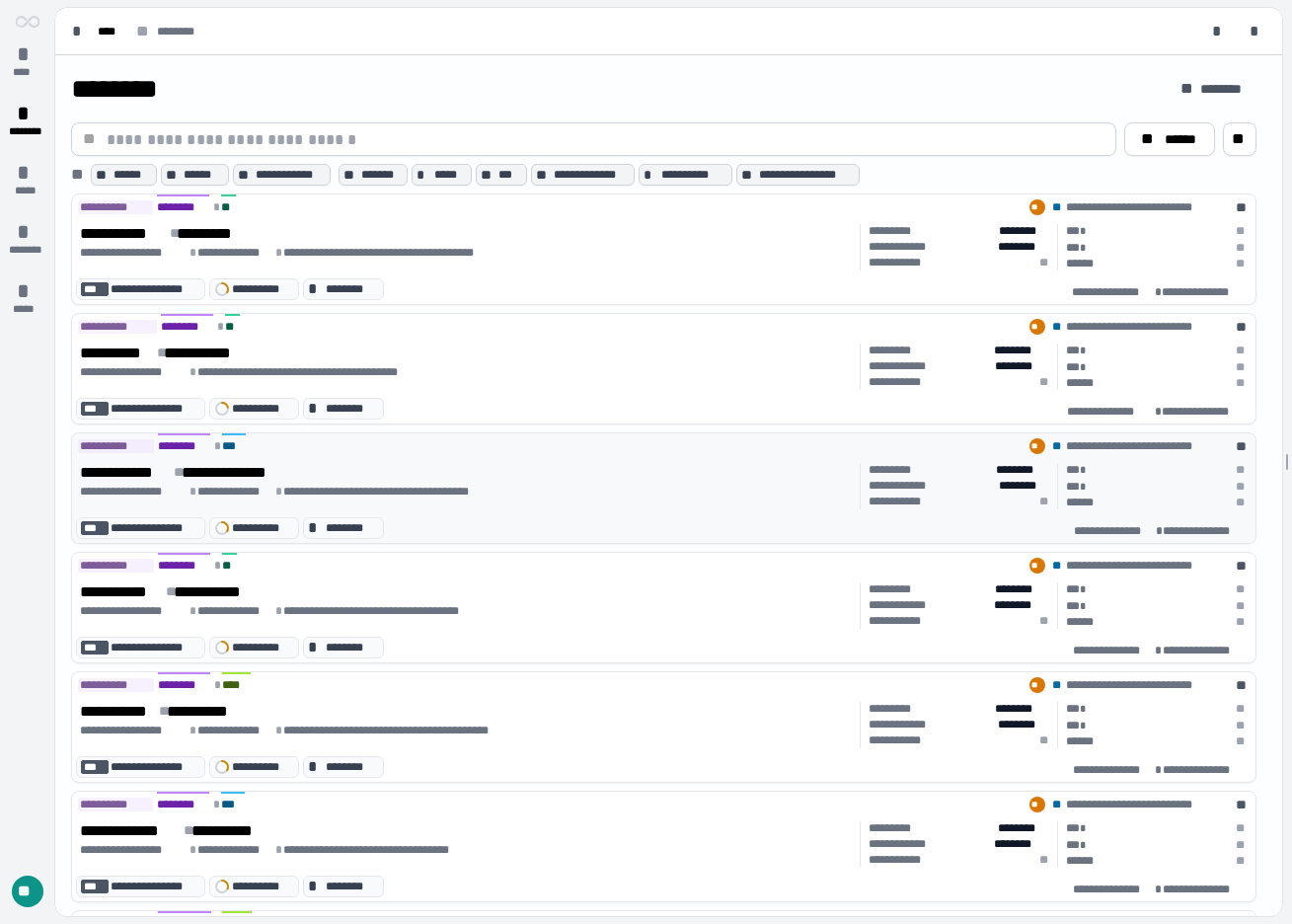 click on "**********" at bounding box center (466, 472) 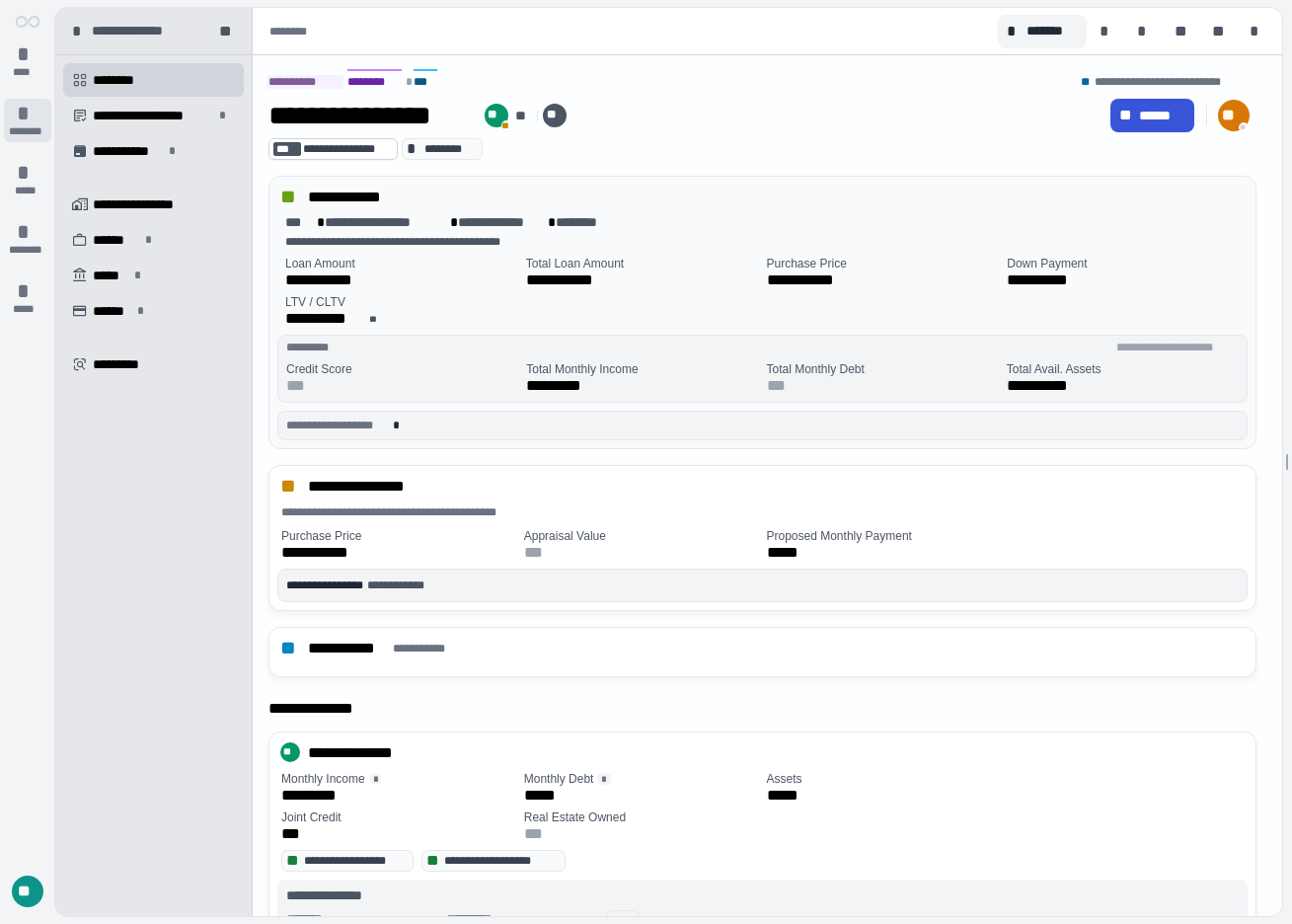 click on "*" at bounding box center [28, 114] 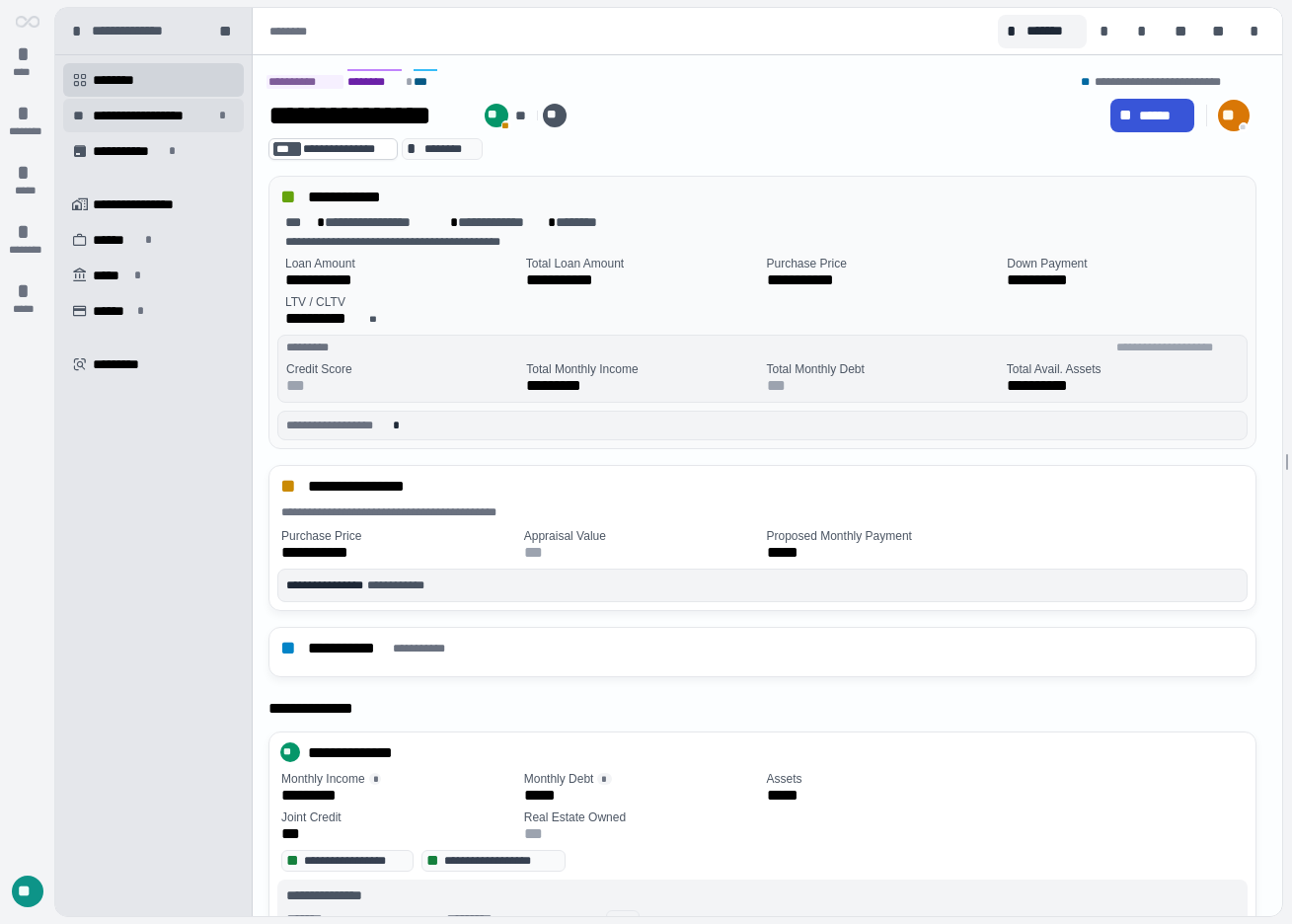 click on "**********" at bounding box center [153, 116] 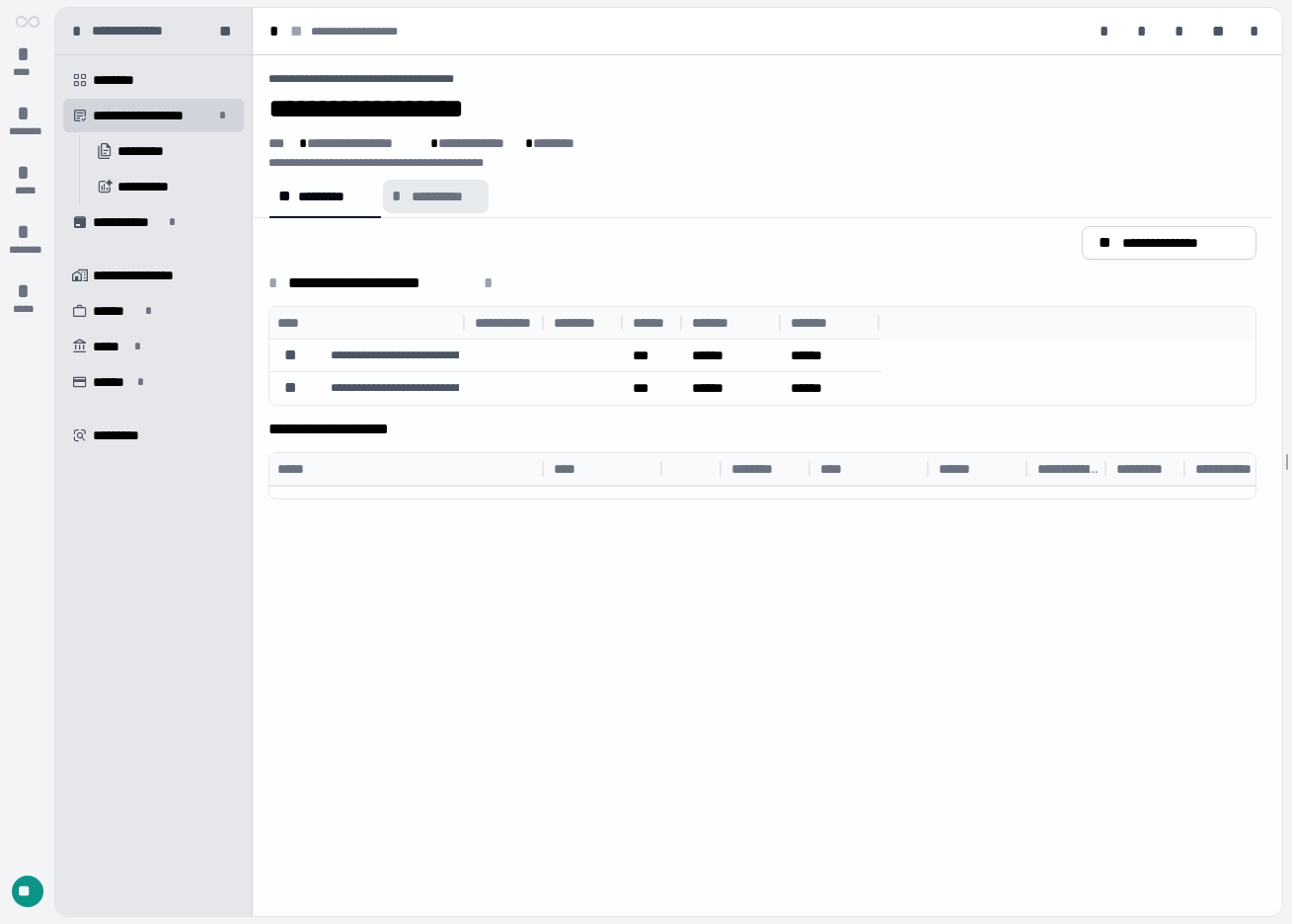 click on "**********" at bounding box center (445, 196) 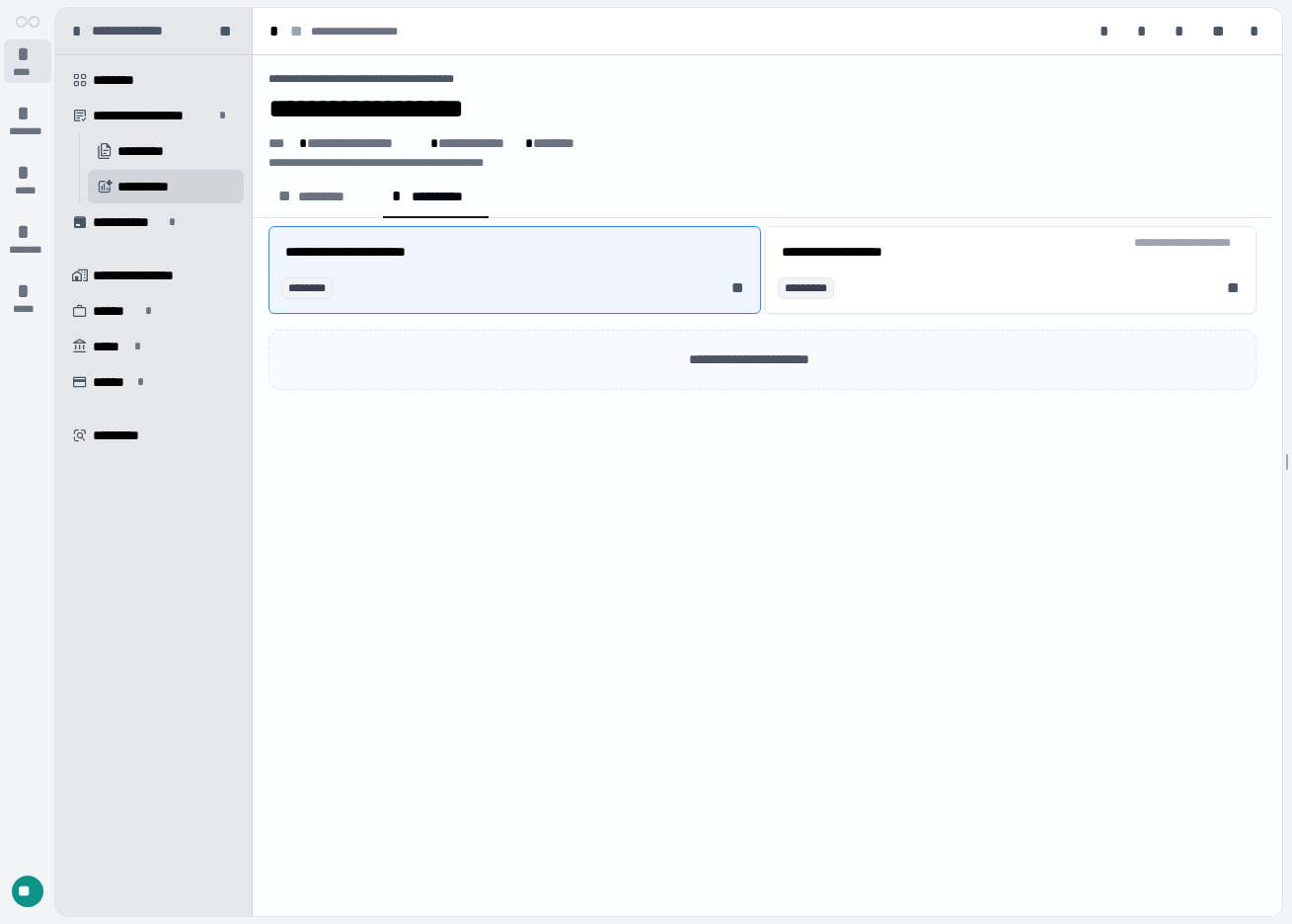 click on "*" at bounding box center (28, 54) 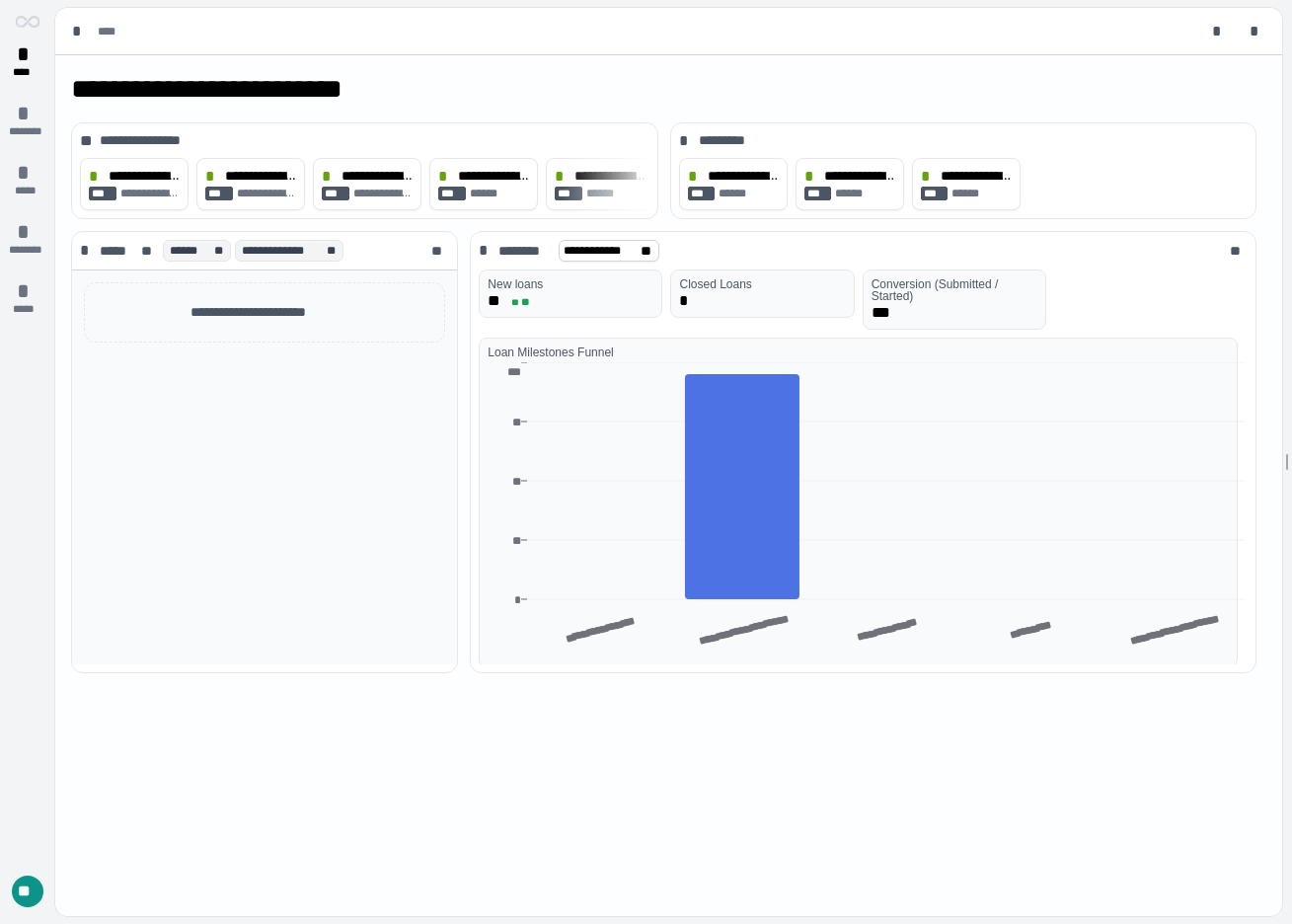 click on "* **** * ******** * ***** * ******** * *****" at bounding box center (28, 168) 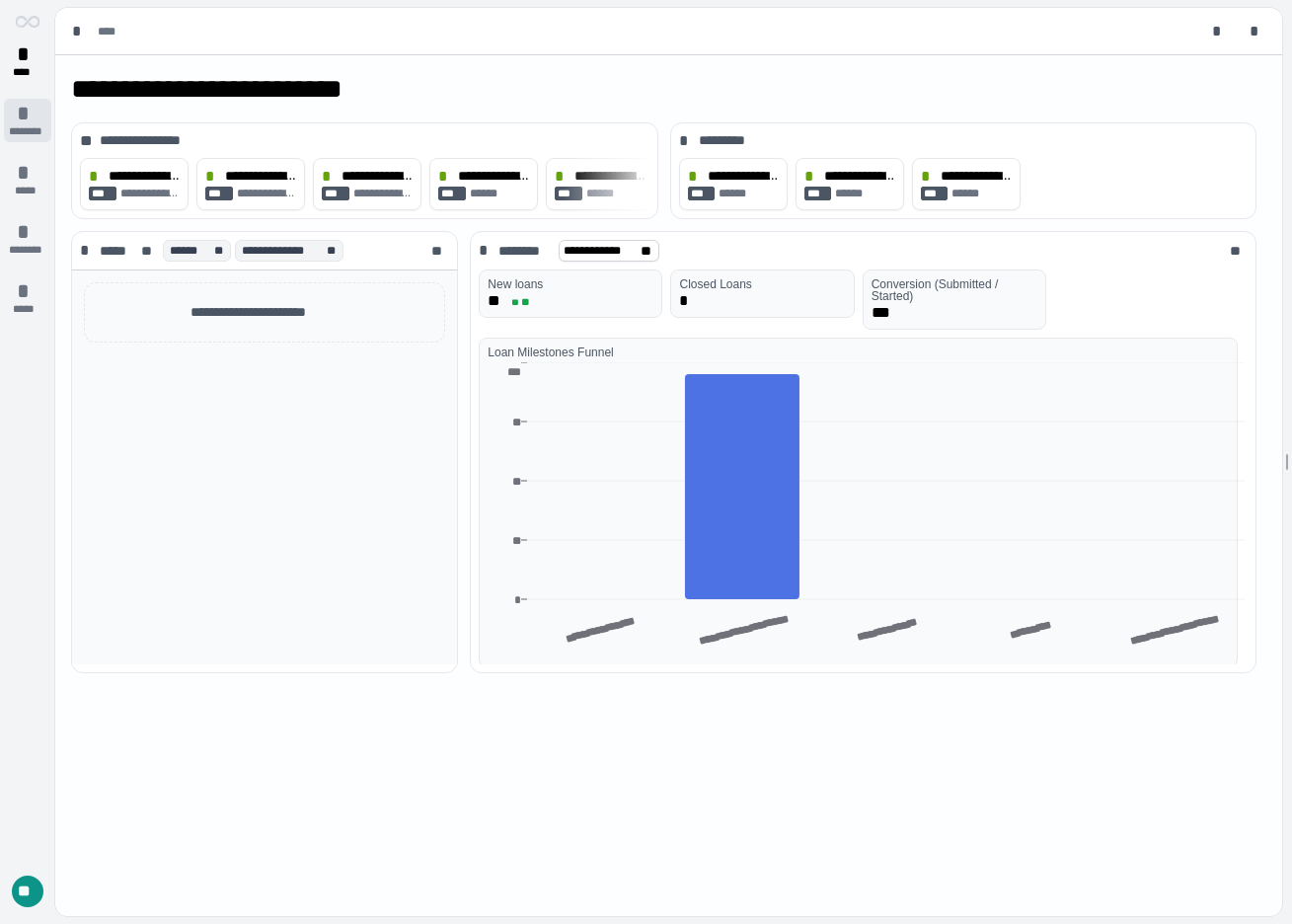 click on "********" at bounding box center (28, 131) 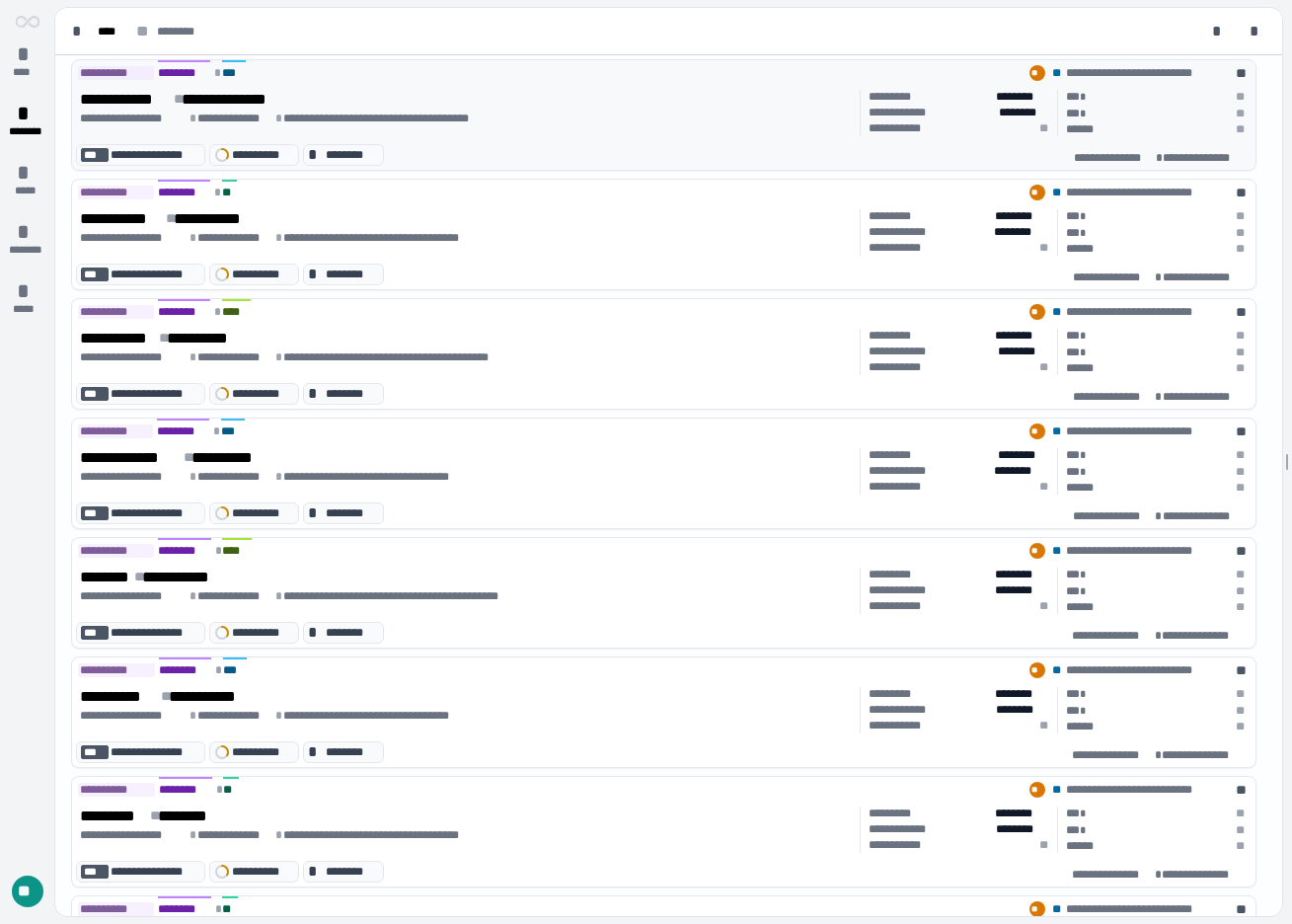 scroll, scrollTop: 525, scrollLeft: 0, axis: vertical 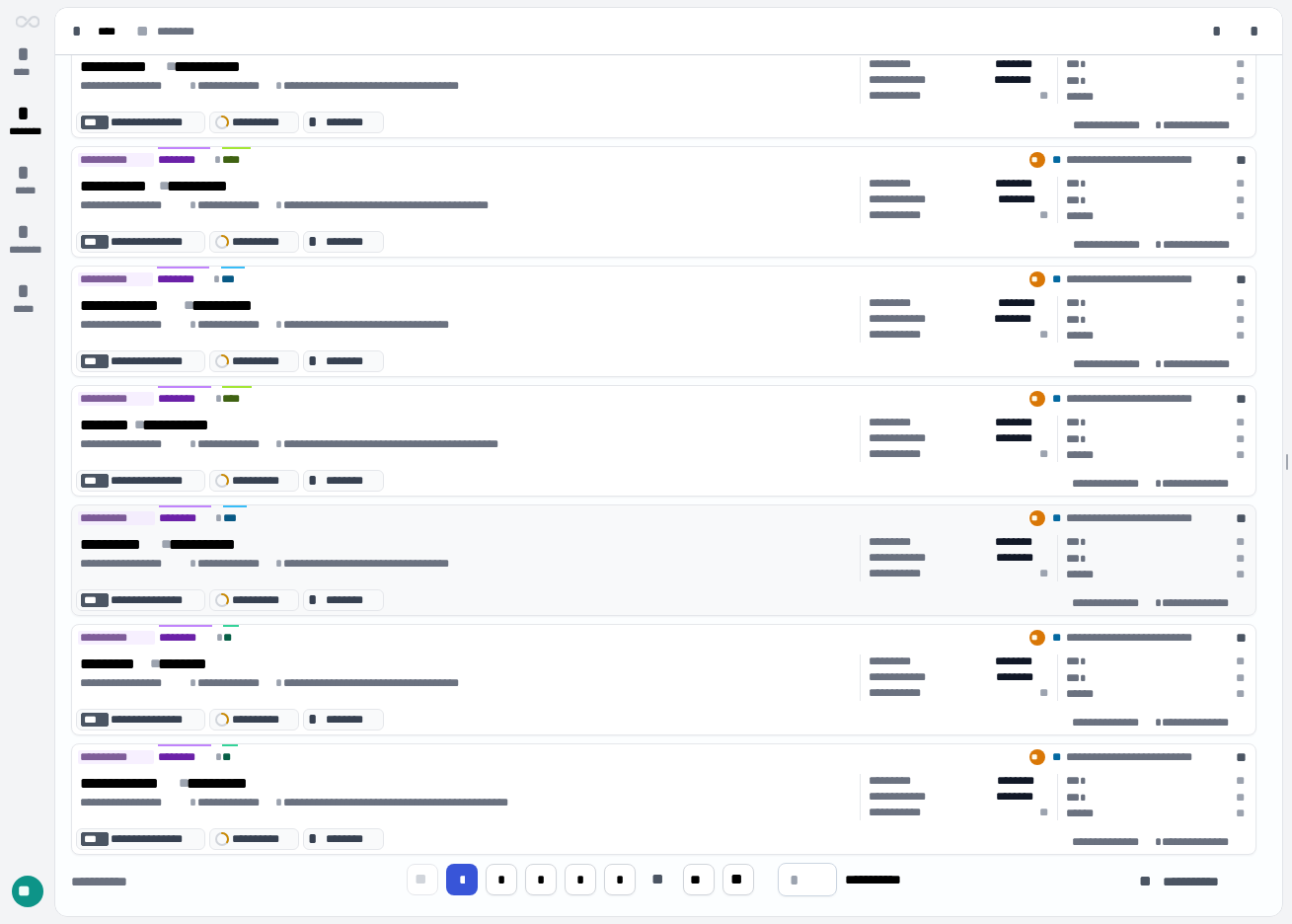 click on "**********" at bounding box center [663, 516] 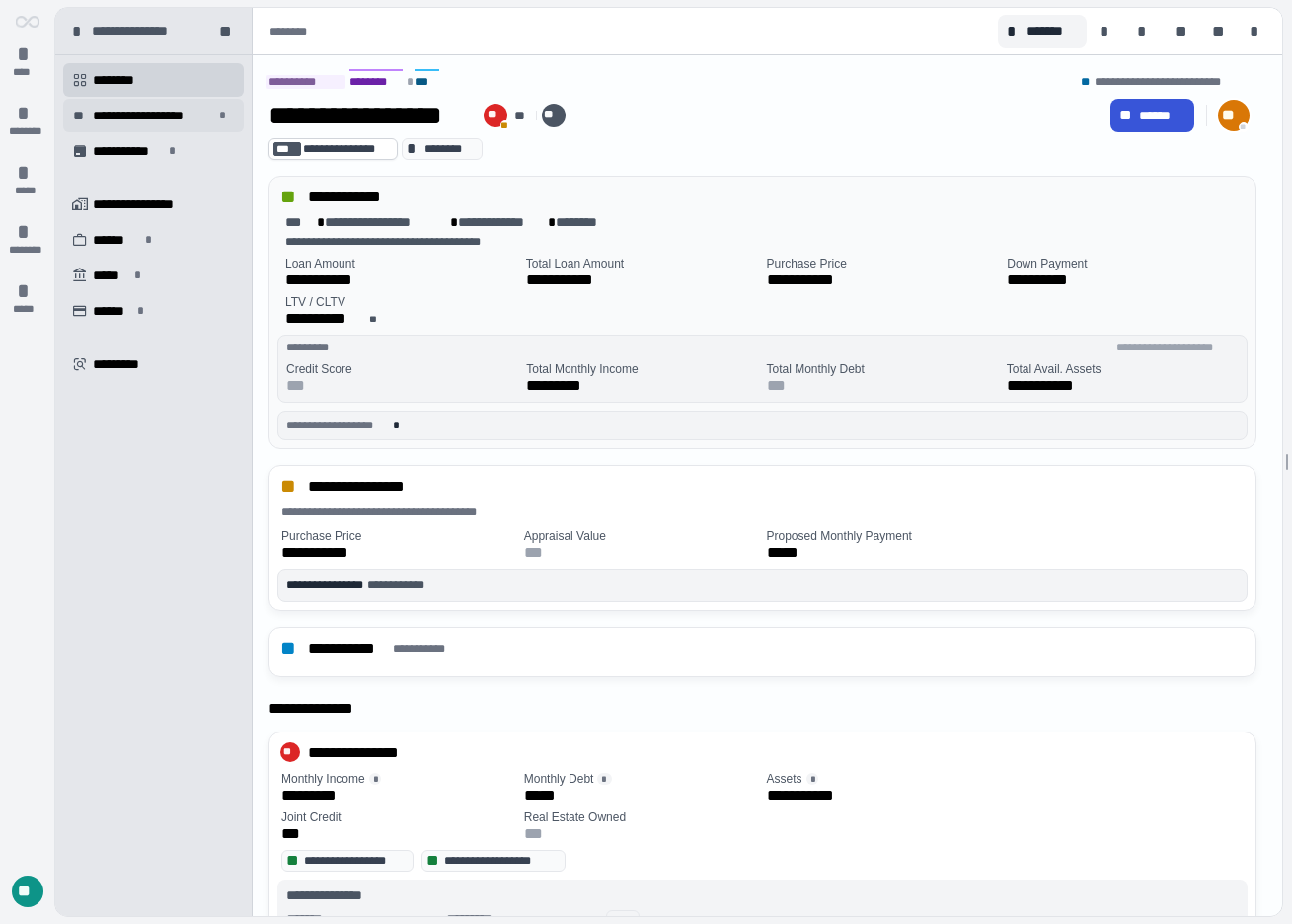 click on "**********" at bounding box center (153, 116) 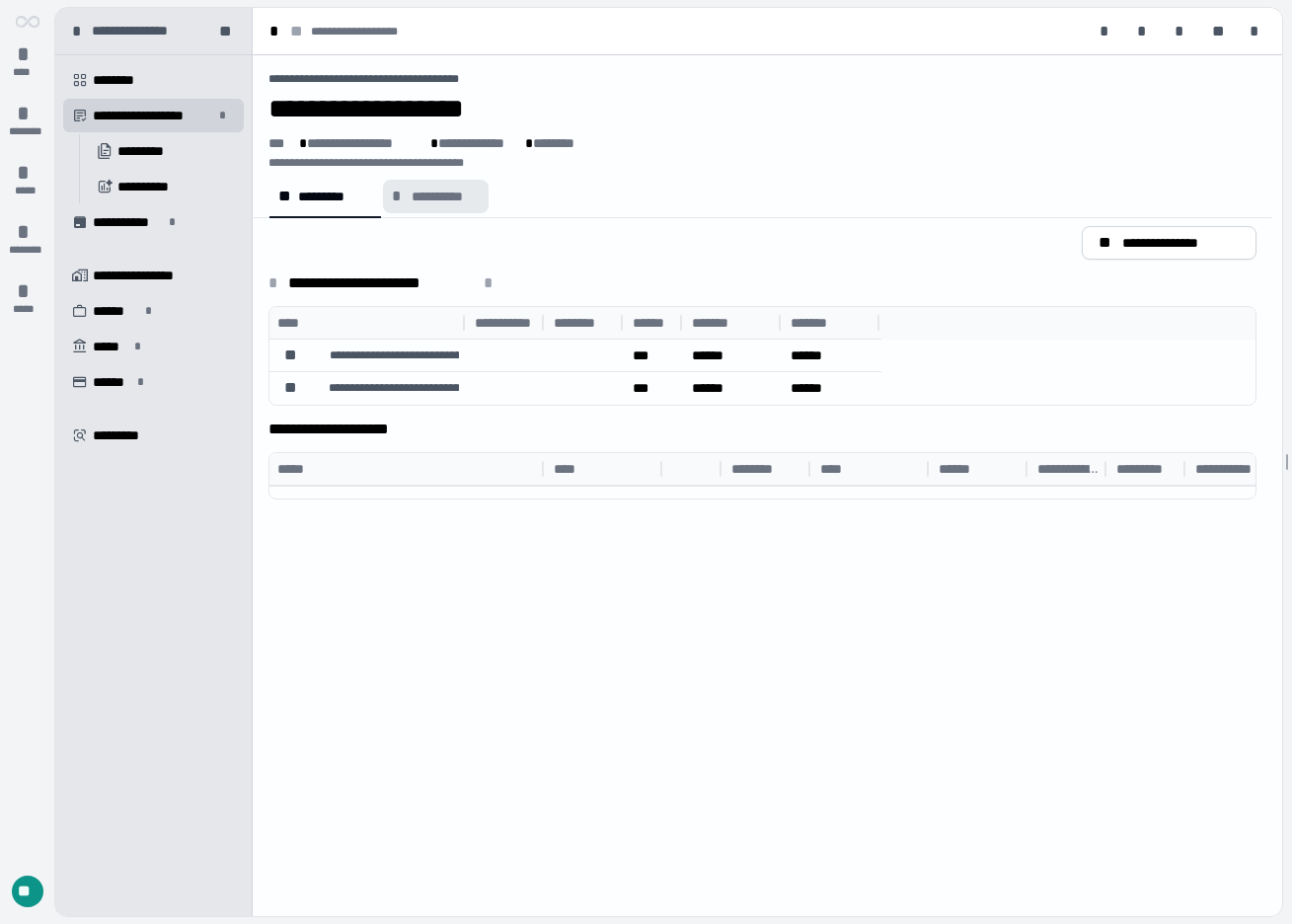 click on "**********" at bounding box center (445, 196) 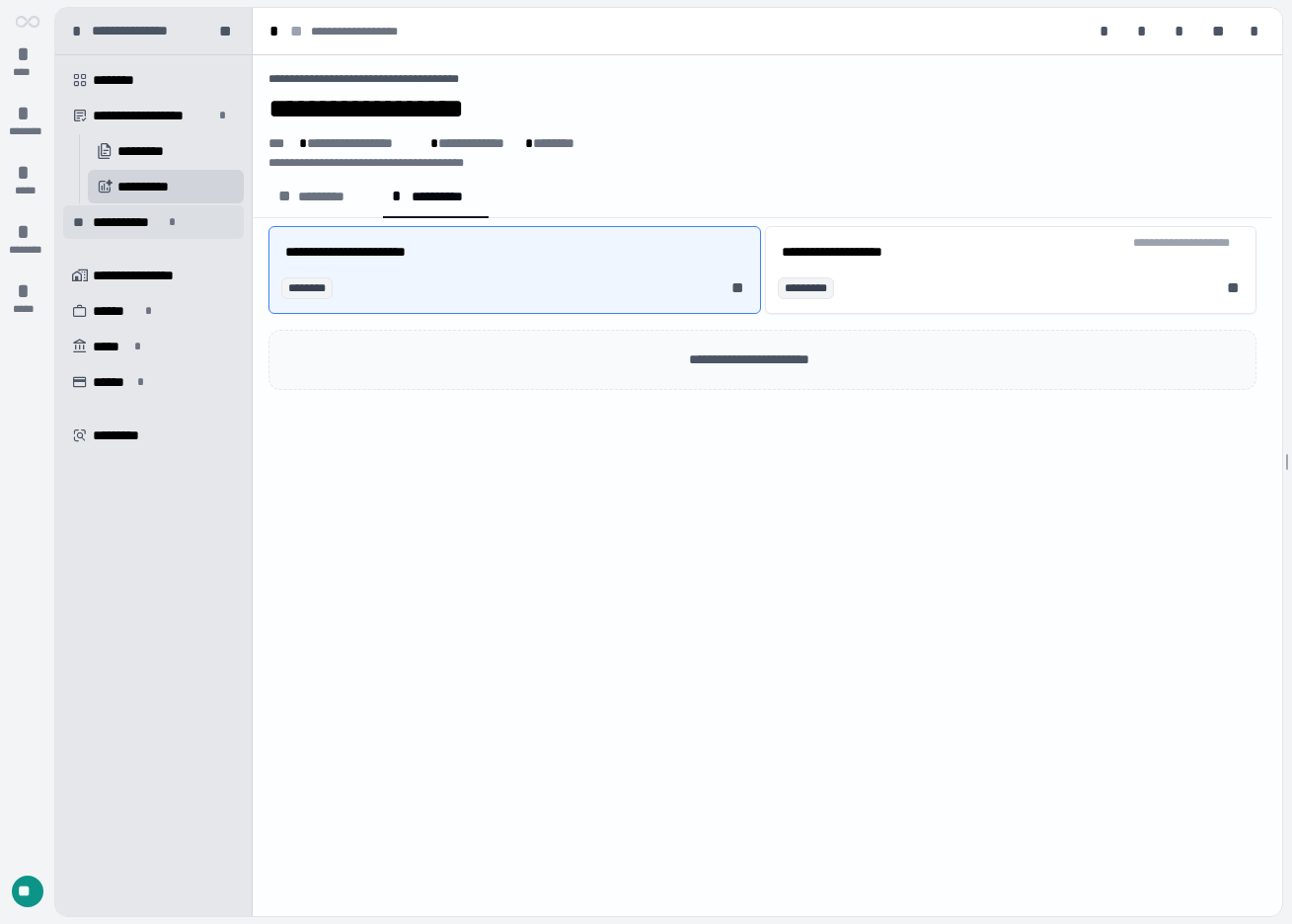 click on "**********" at bounding box center (153, 222) 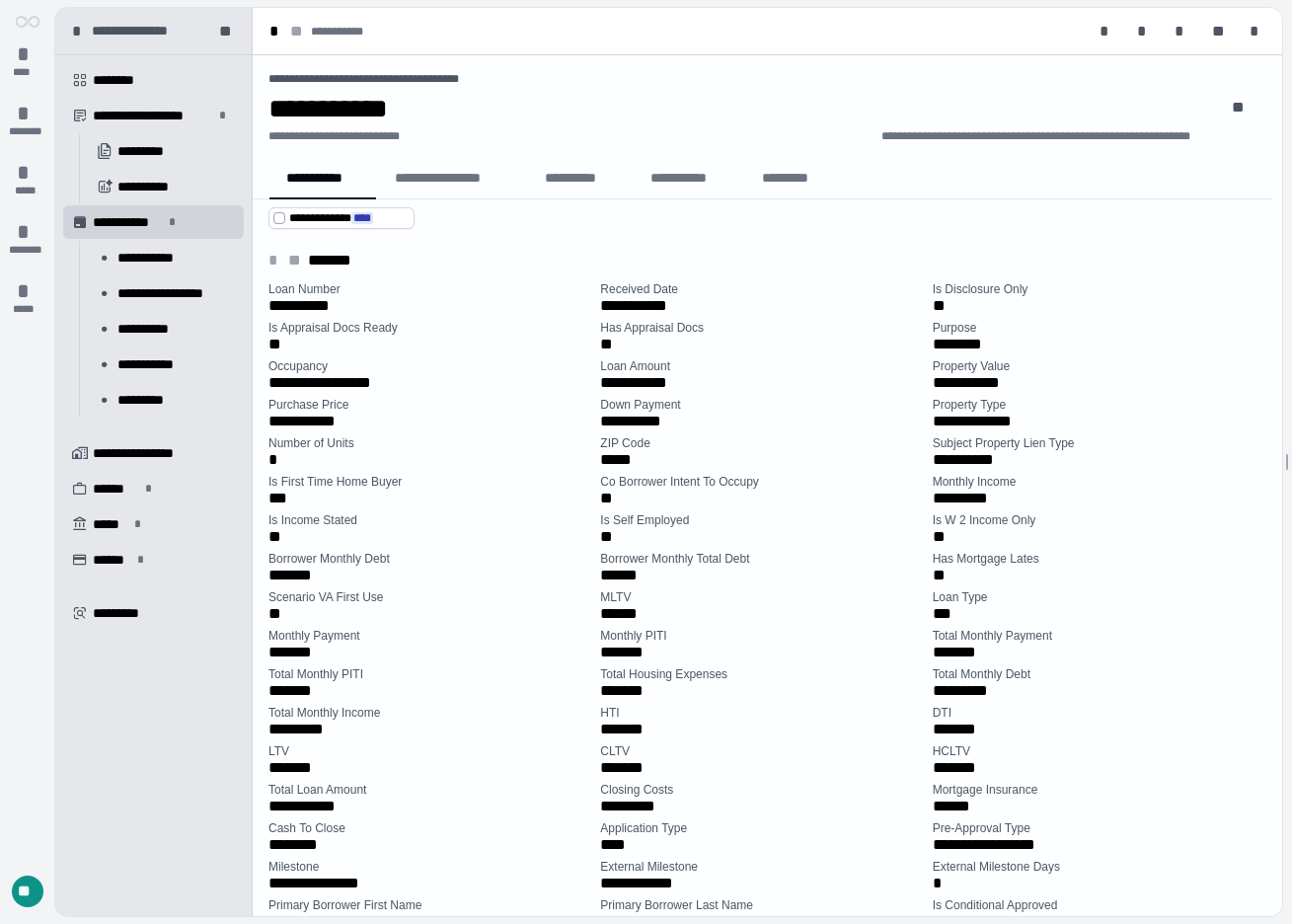 drag, startPoint x: 31, startPoint y: 57, endPoint x: 29, endPoint y: 87, distance: 30.066593 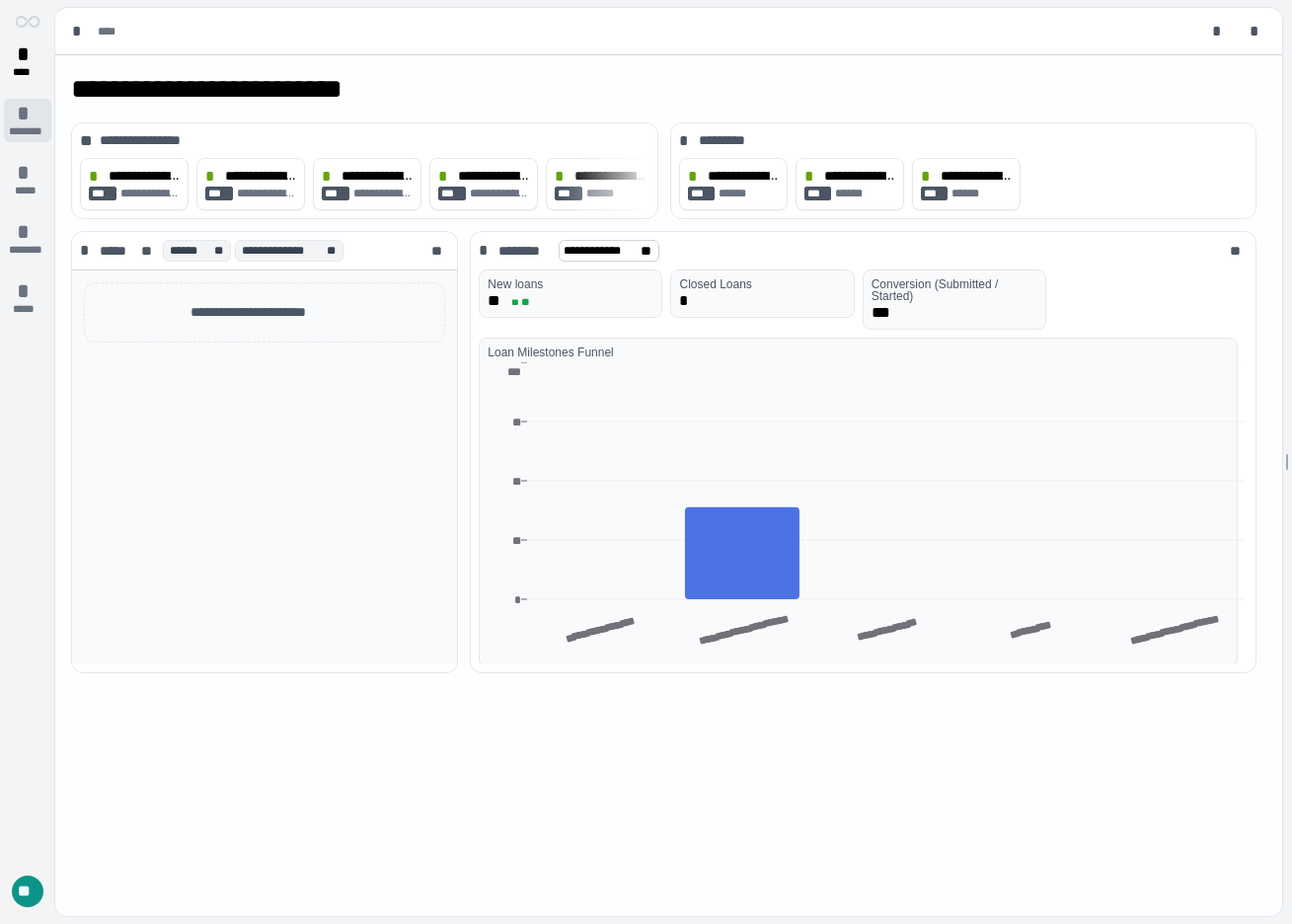 click on "*" at bounding box center (28, 114) 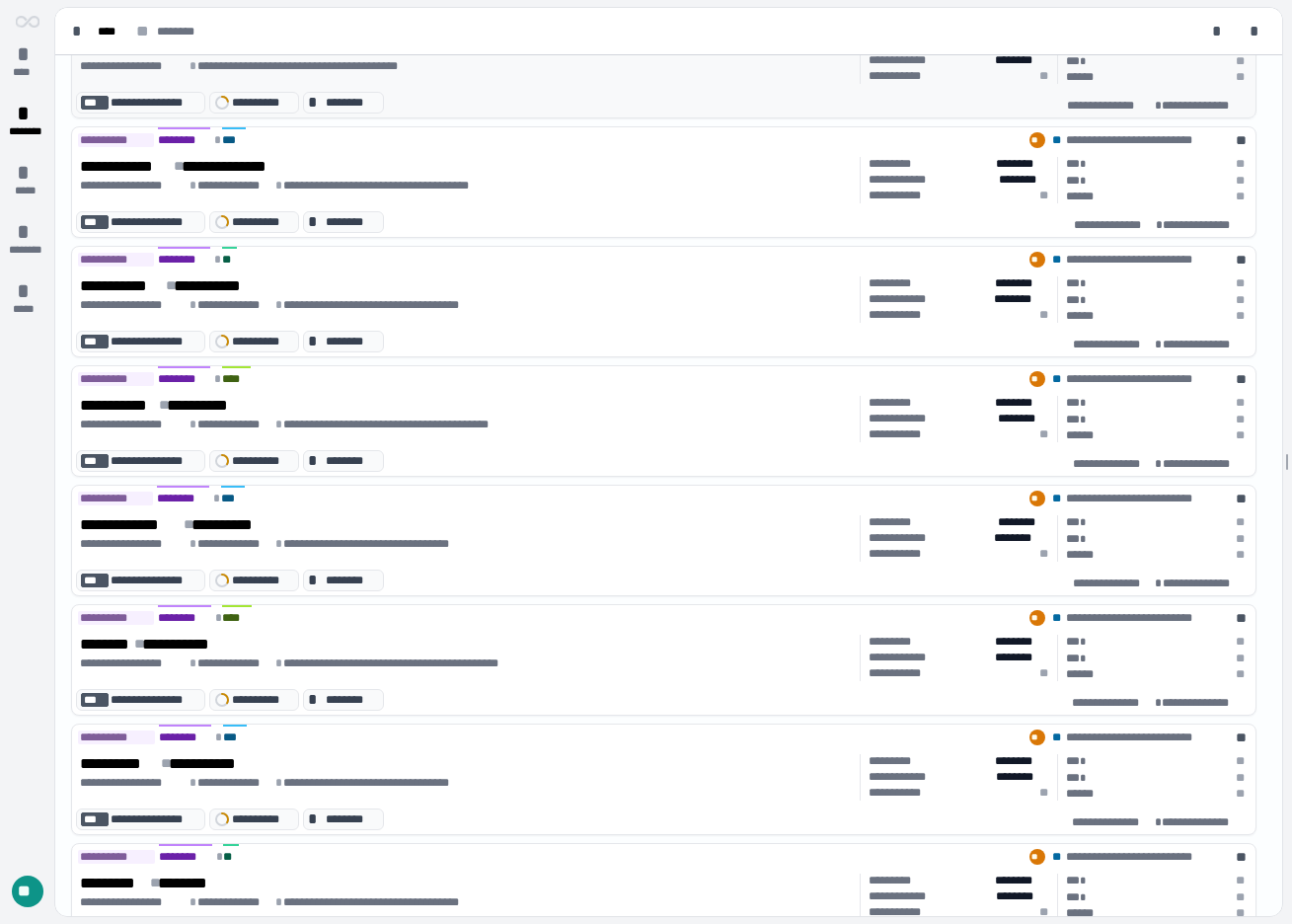 scroll, scrollTop: 525, scrollLeft: 0, axis: vertical 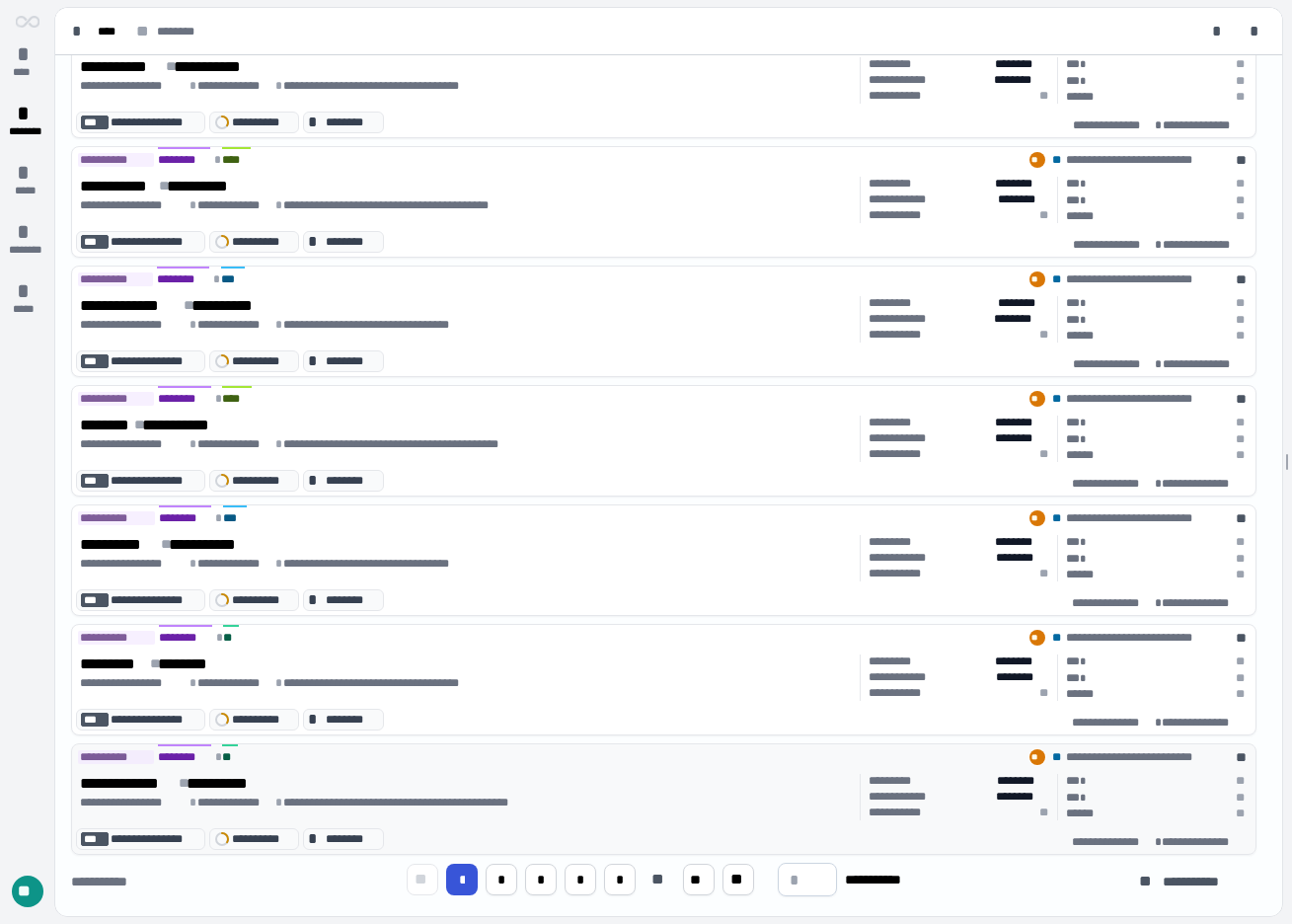 click on "**********" at bounding box center [225, 784] 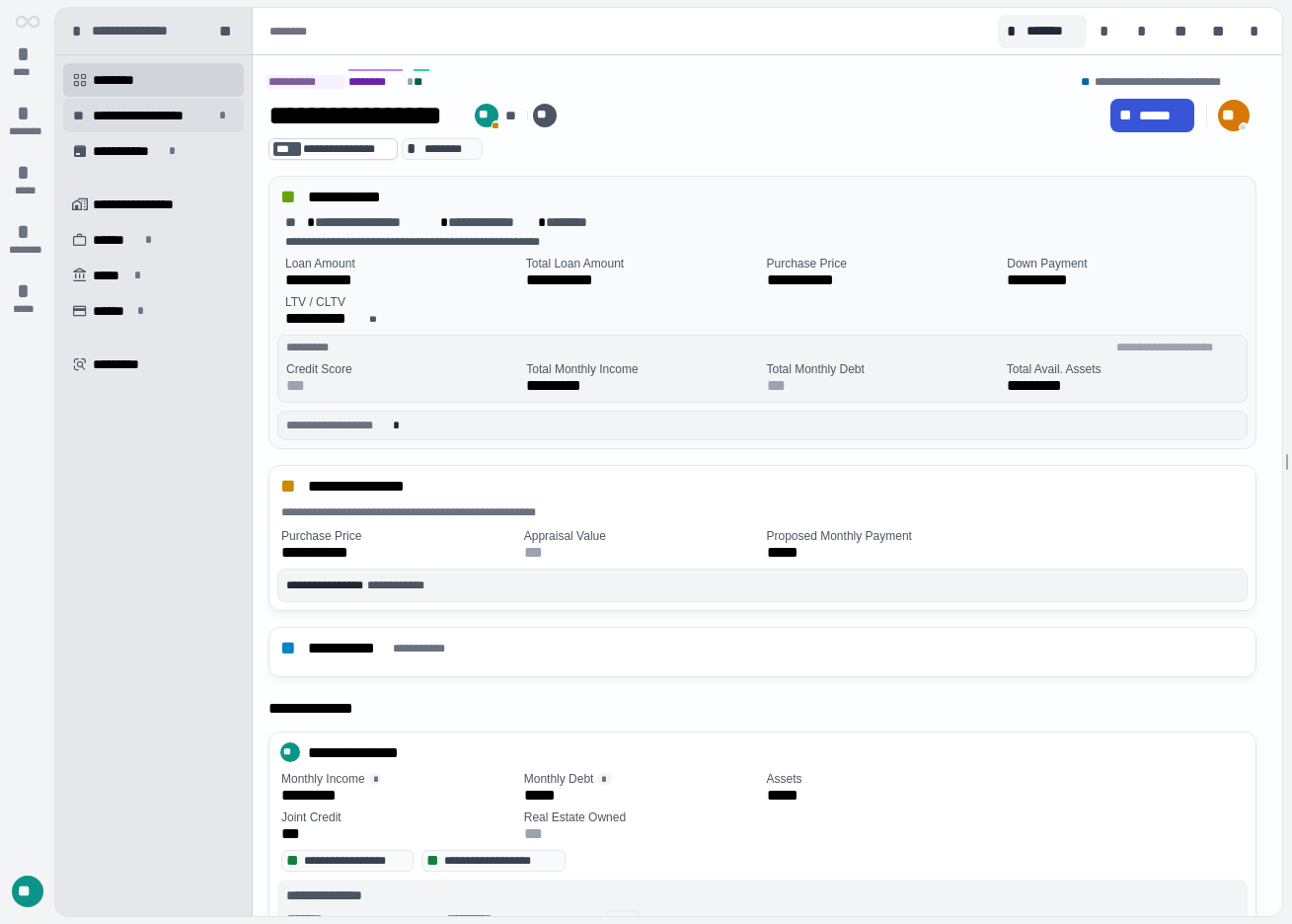 click on "**********" at bounding box center (153, 116) 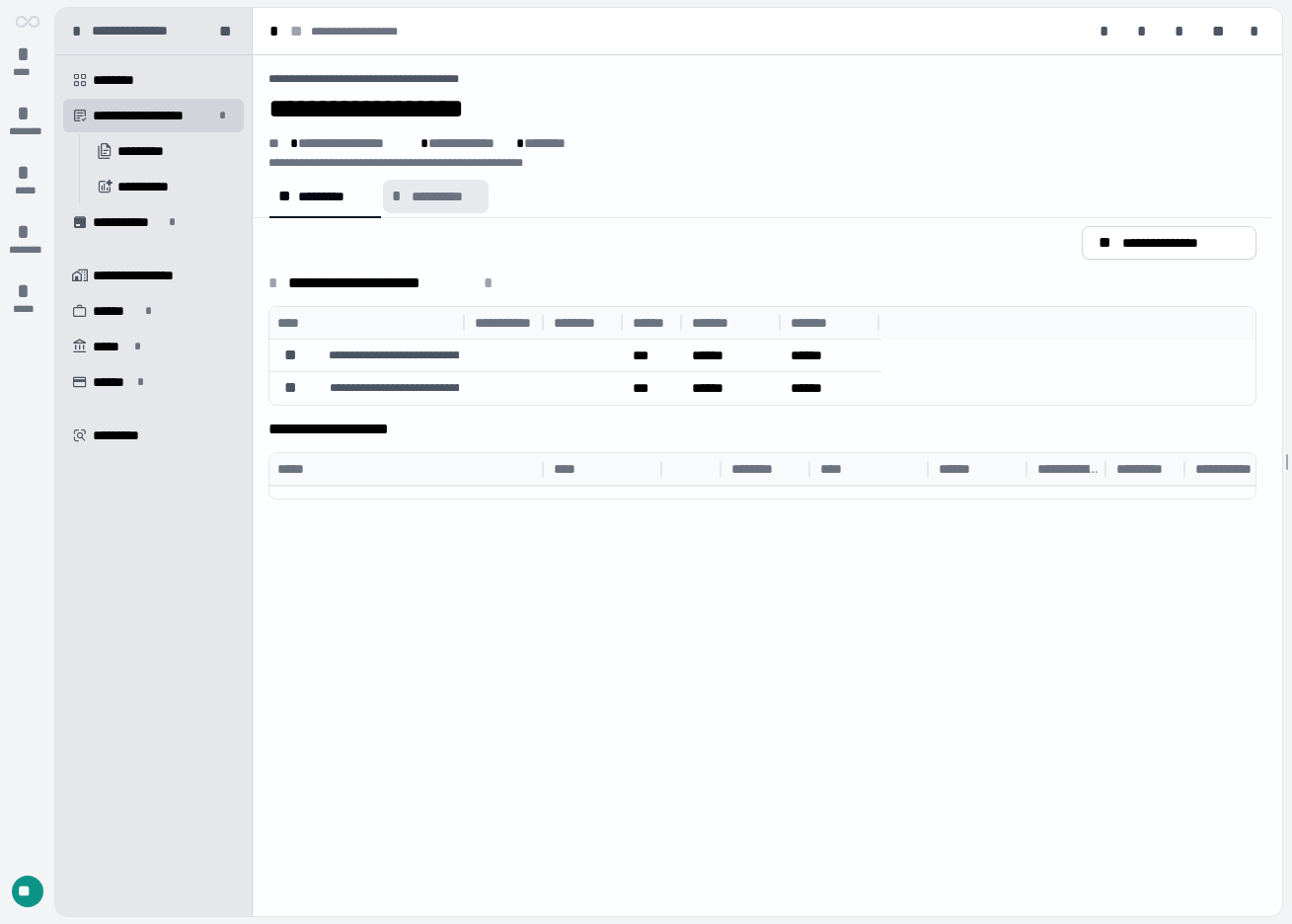 click on "**********" at bounding box center (445, 196) 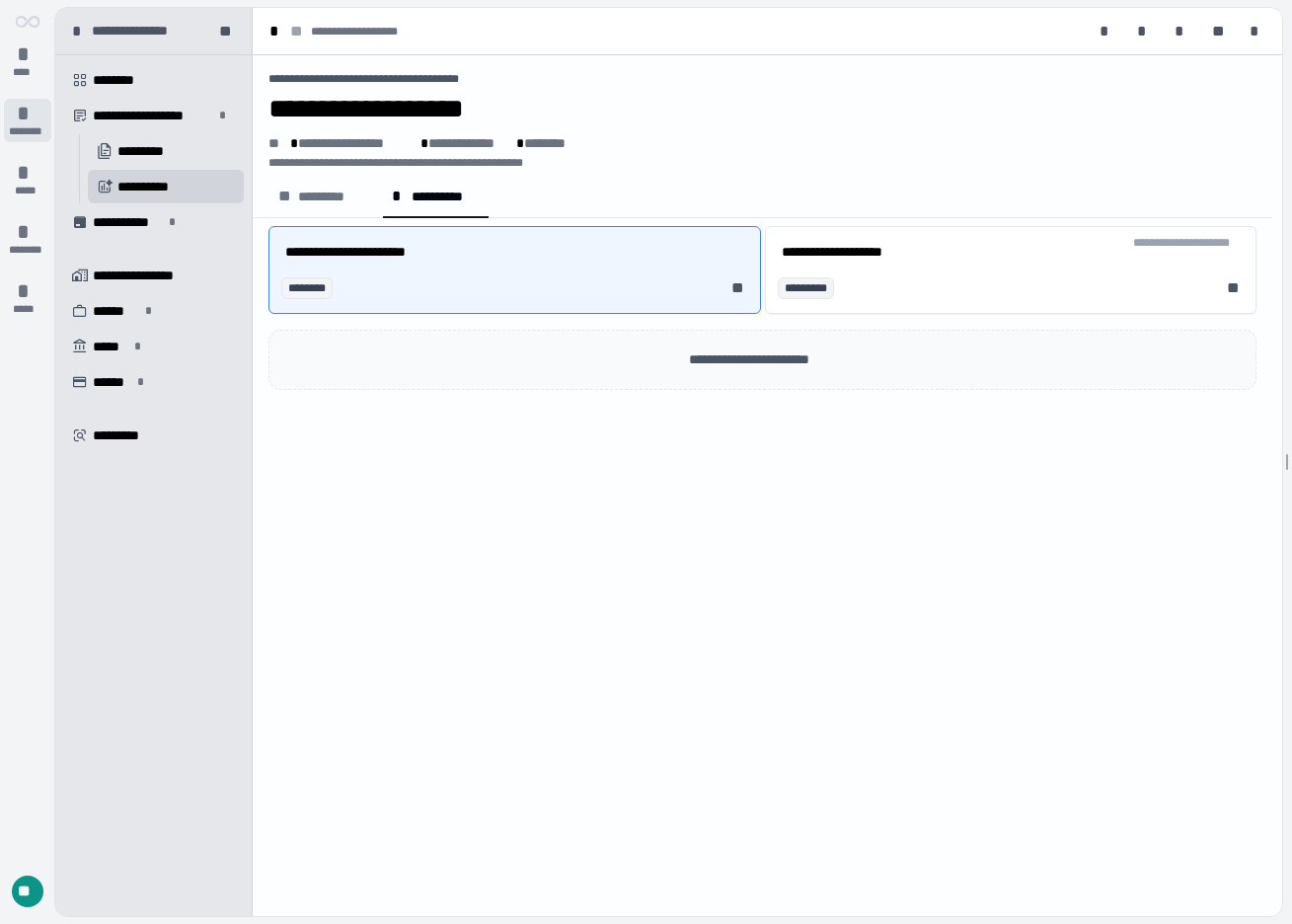 click on "*" at bounding box center [28, 114] 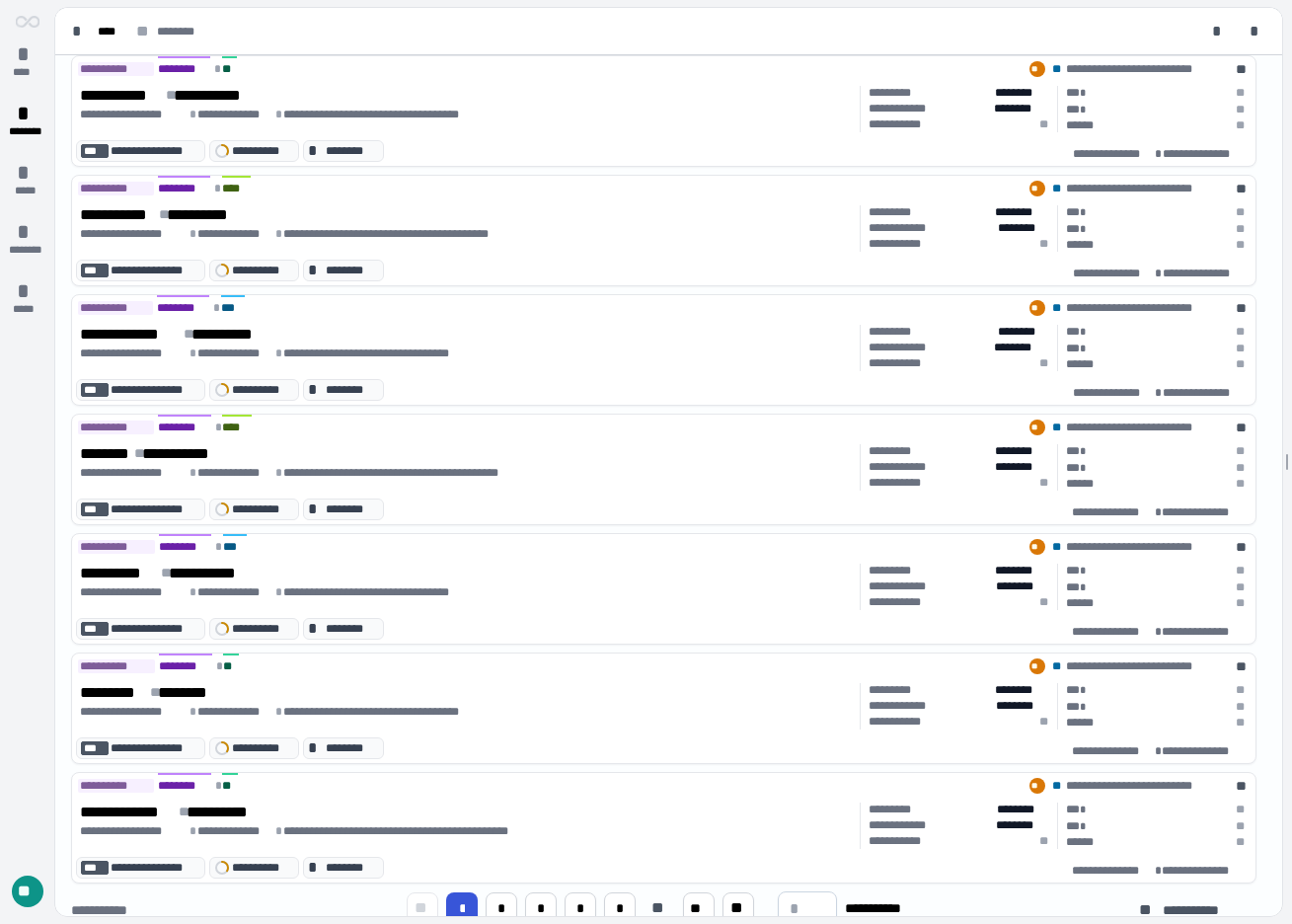 scroll, scrollTop: 525, scrollLeft: 0, axis: vertical 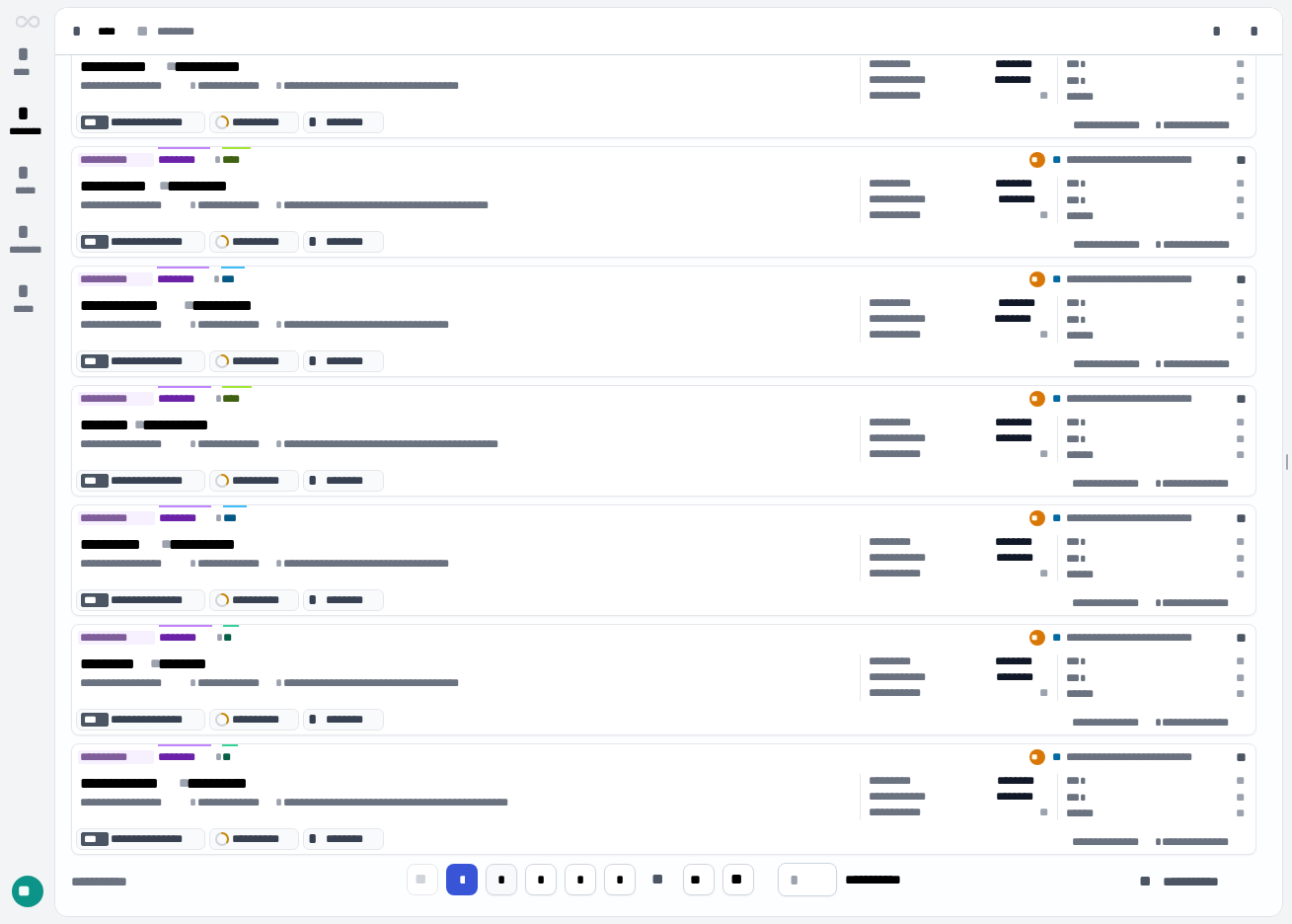 click on "*" at bounding box center [501, 880] 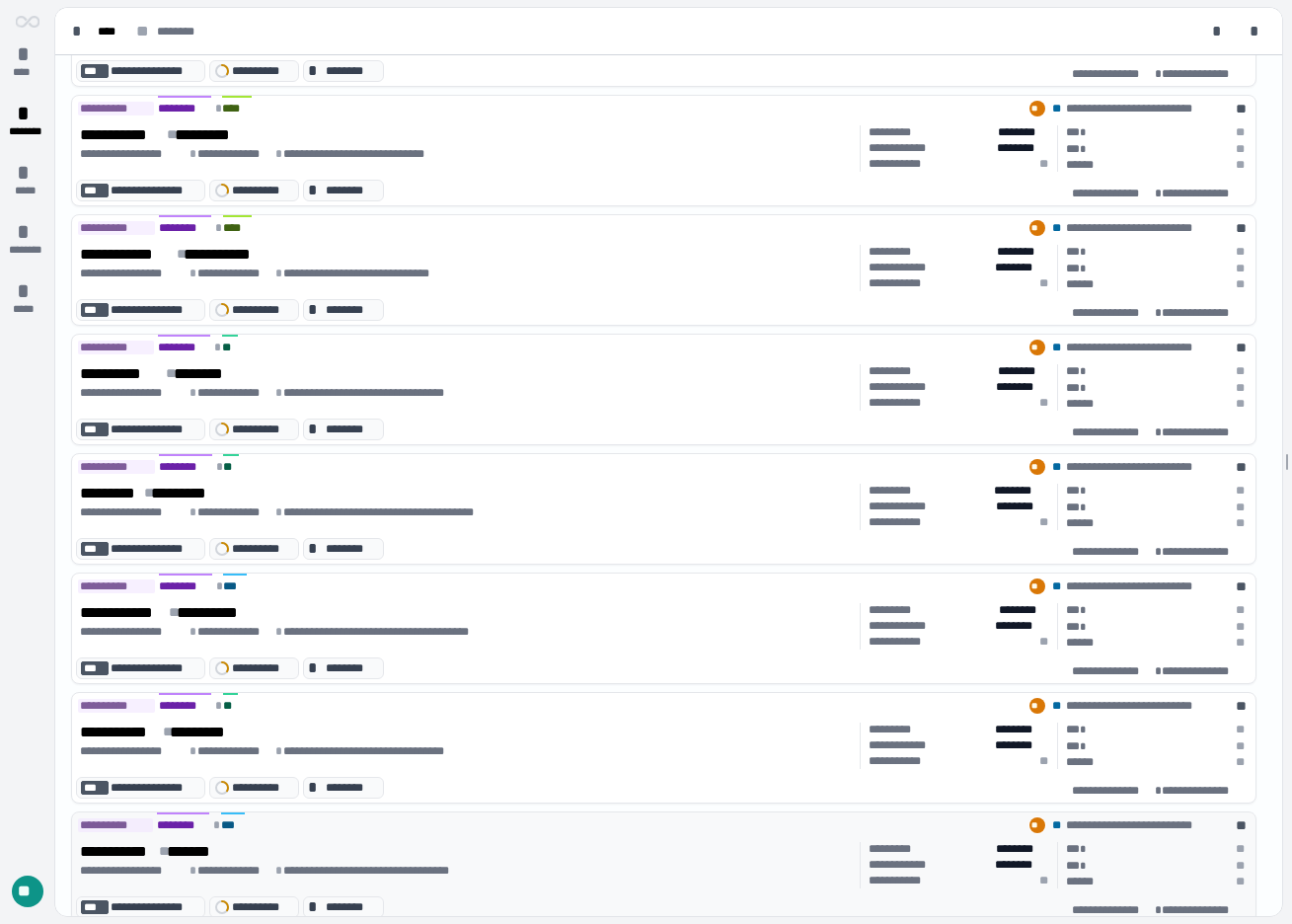scroll, scrollTop: 0, scrollLeft: 0, axis: both 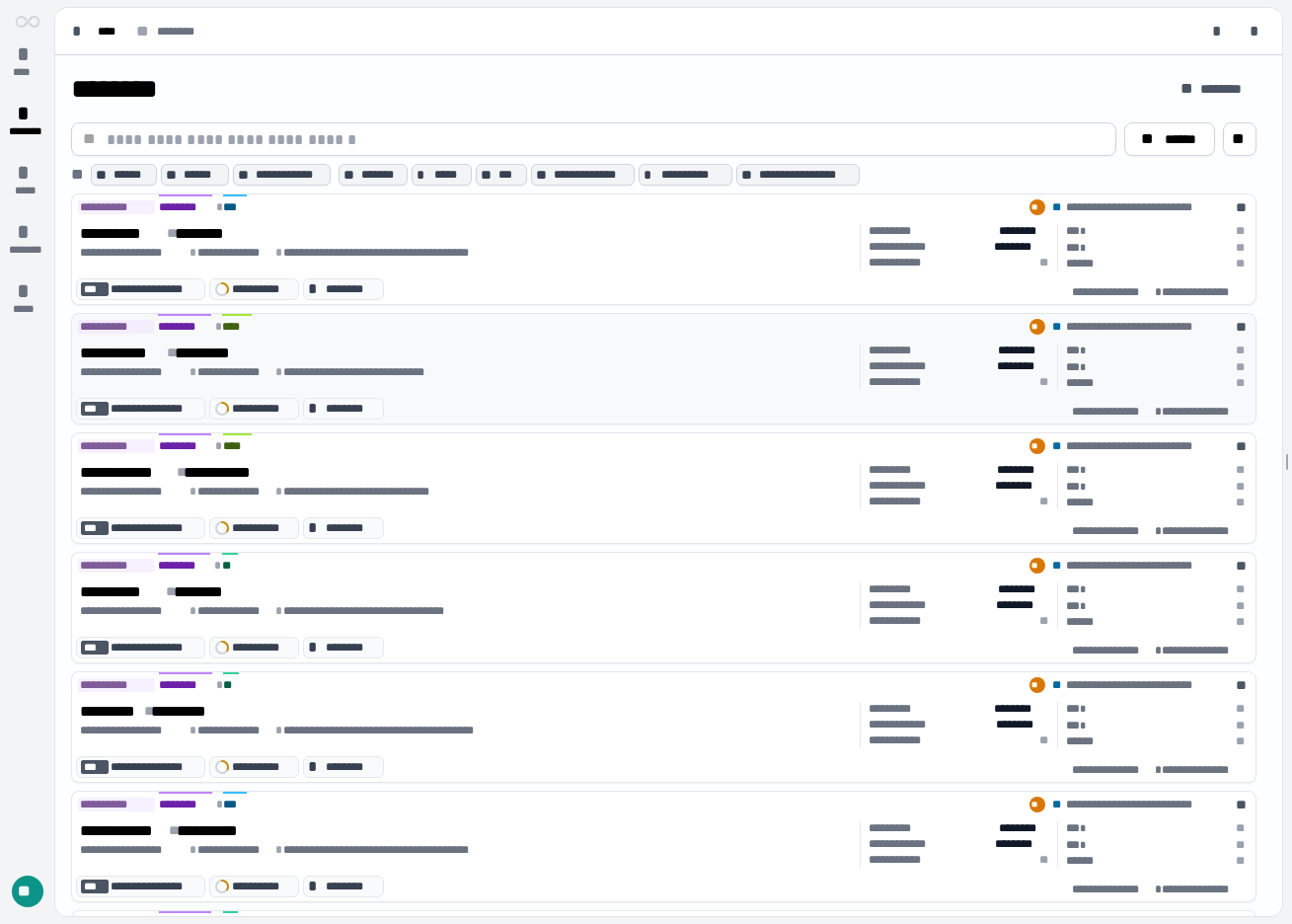 click on "**********" at bounding box center [371, 372] 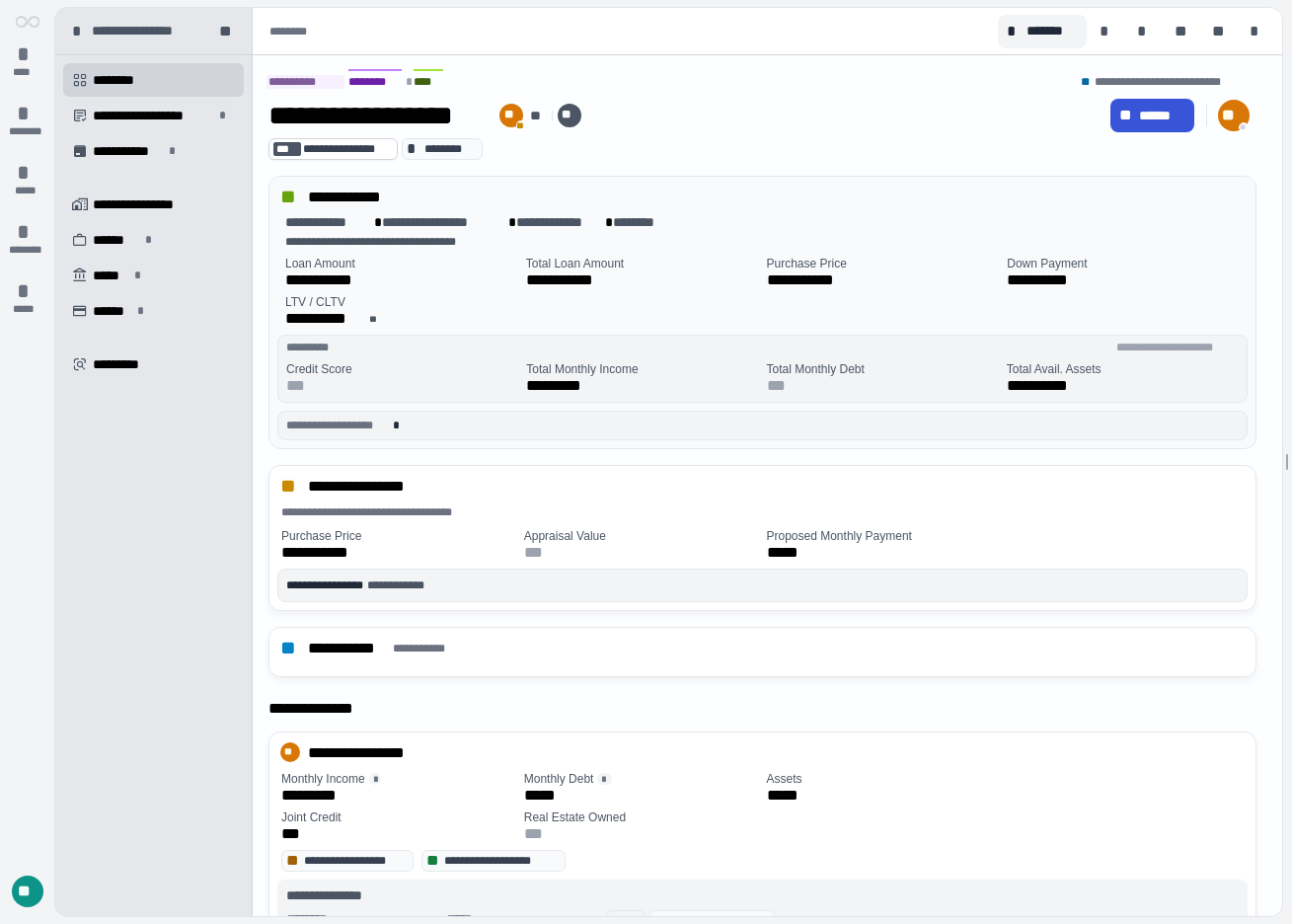 scroll, scrollTop: 43, scrollLeft: 0, axis: vertical 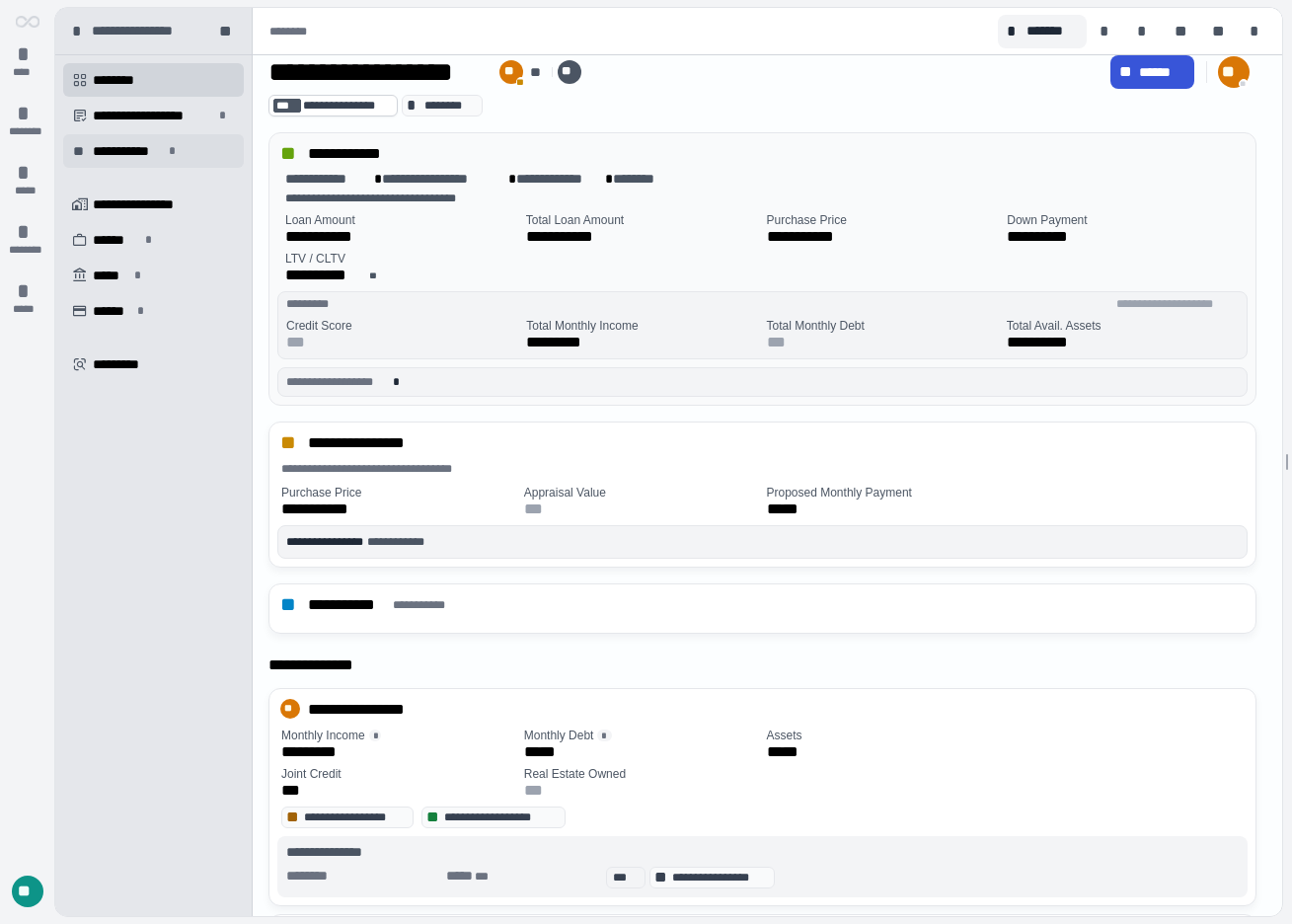 drag, startPoint x: 153, startPoint y: 129, endPoint x: 182, endPoint y: 144, distance: 32.649655 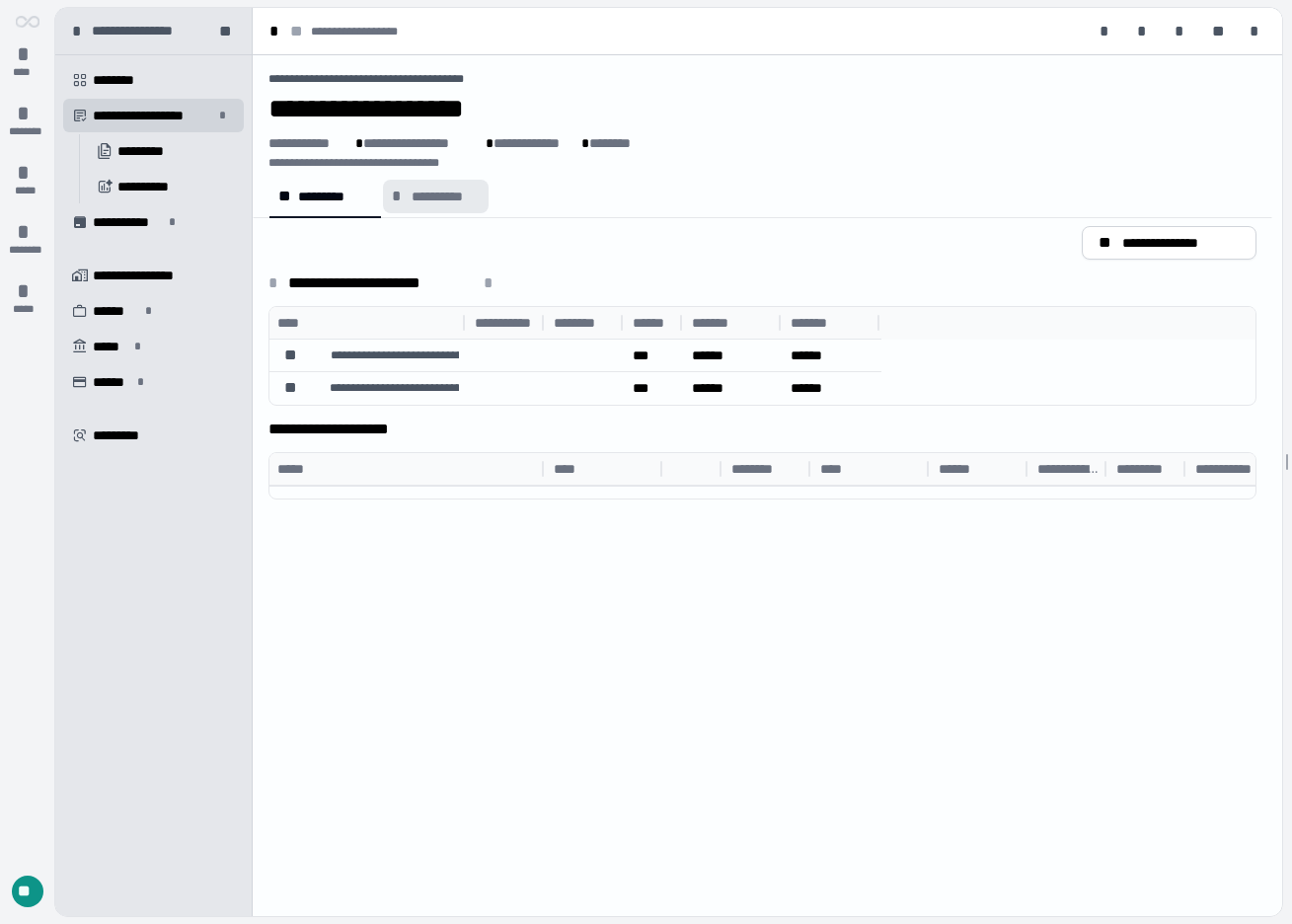 click on "**********" at bounding box center (435, 196) 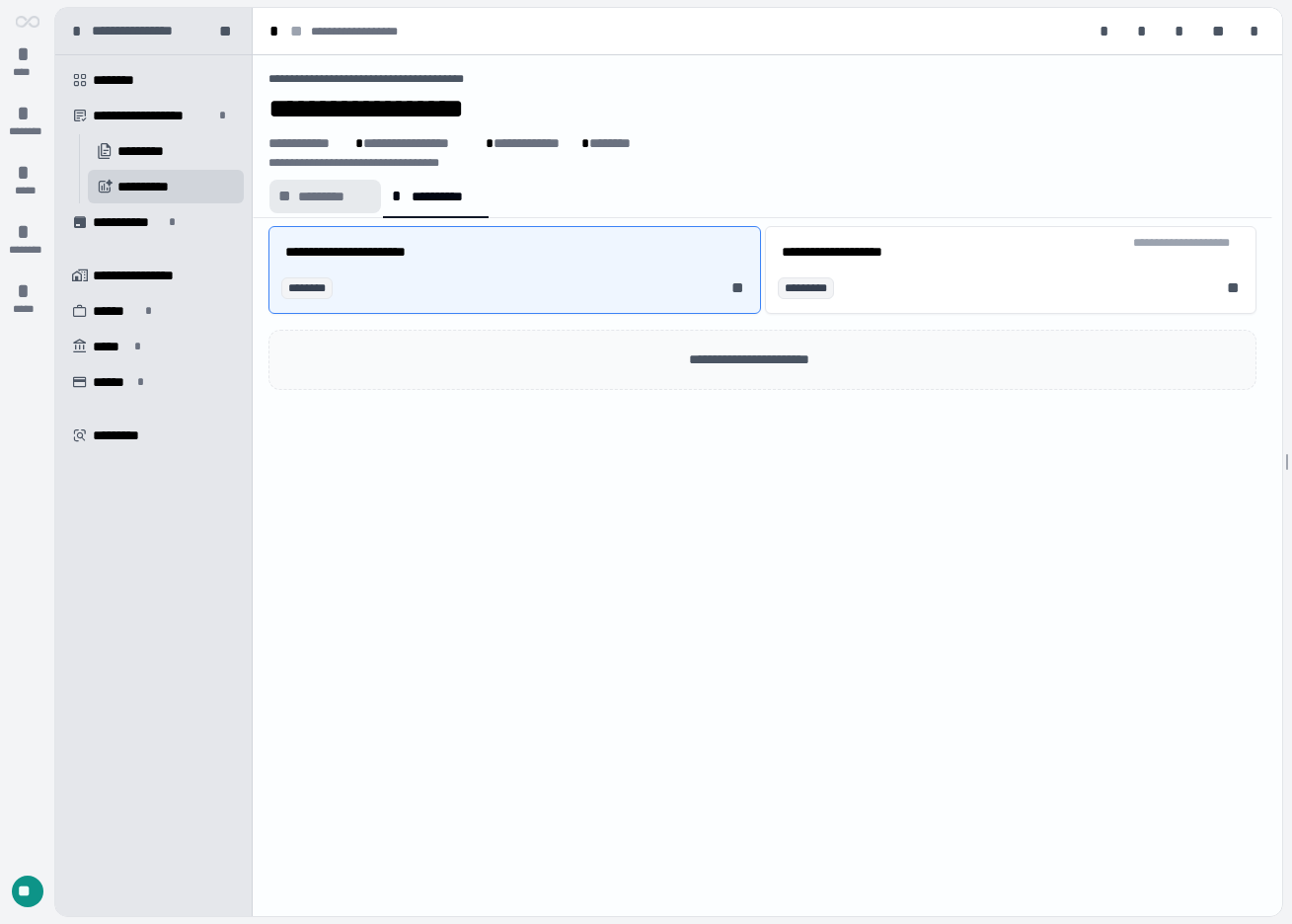 click on "*********" at bounding box center [335, 196] 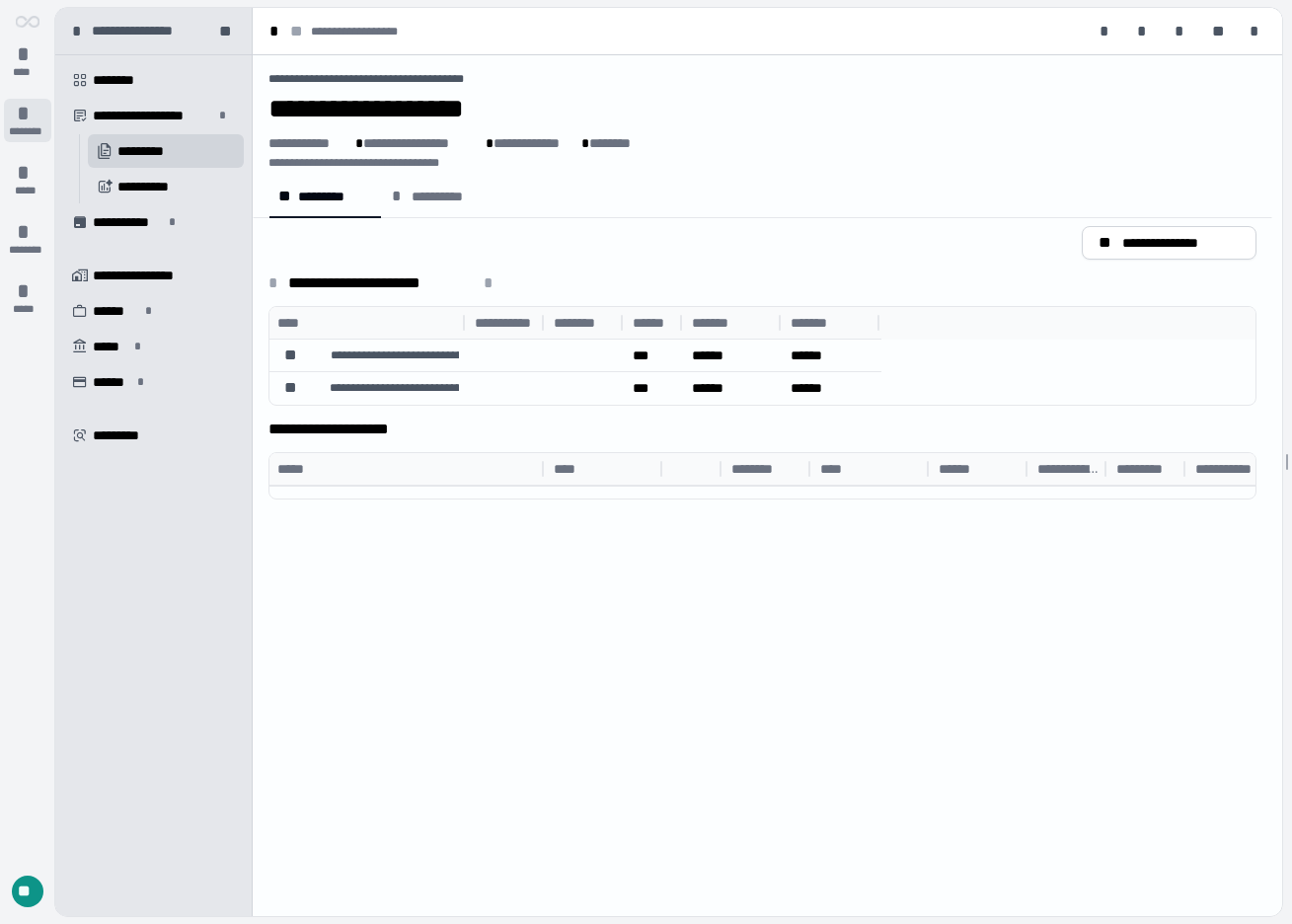 click on "*" at bounding box center (28, 114) 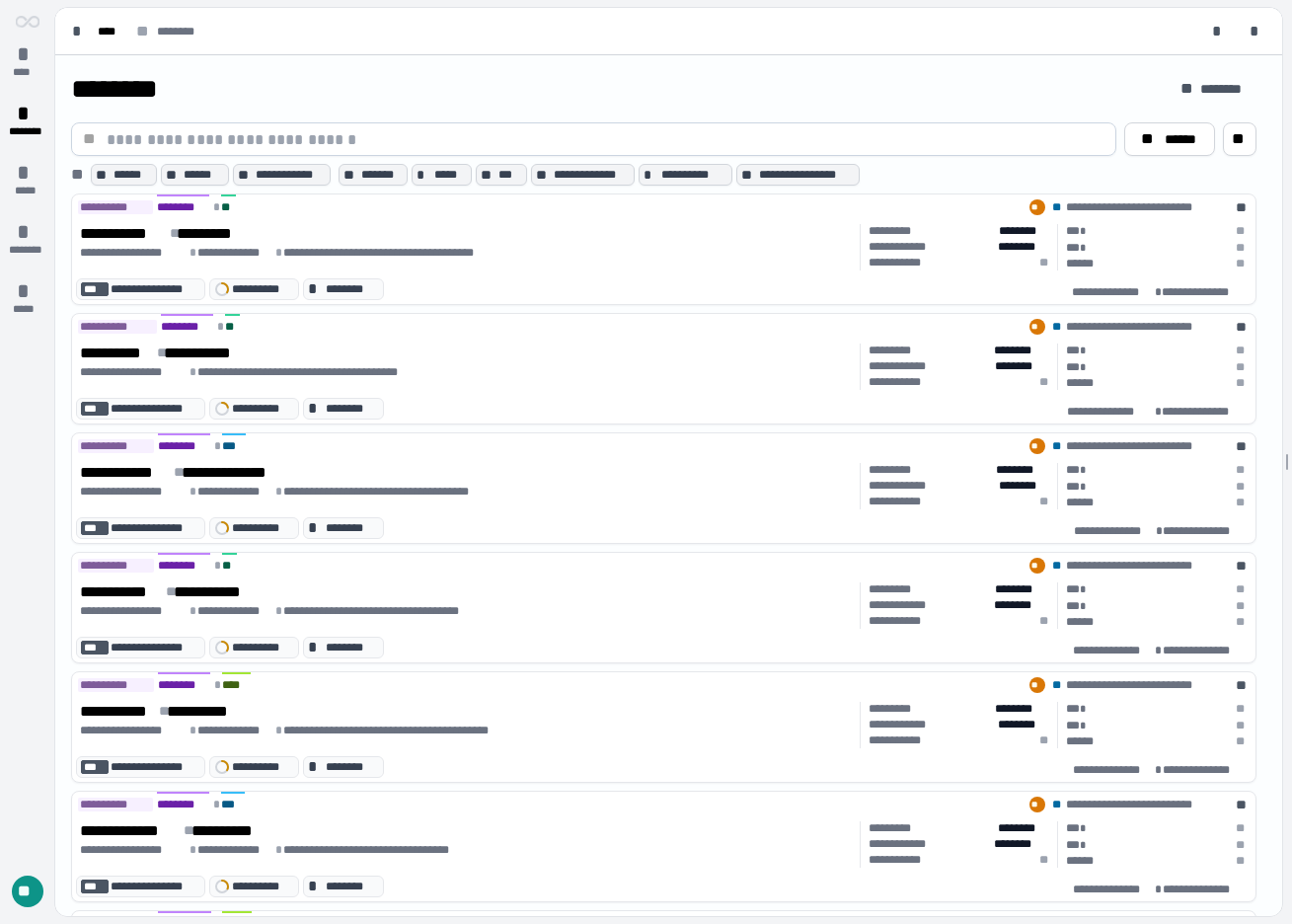 scroll, scrollTop: 525, scrollLeft: 0, axis: vertical 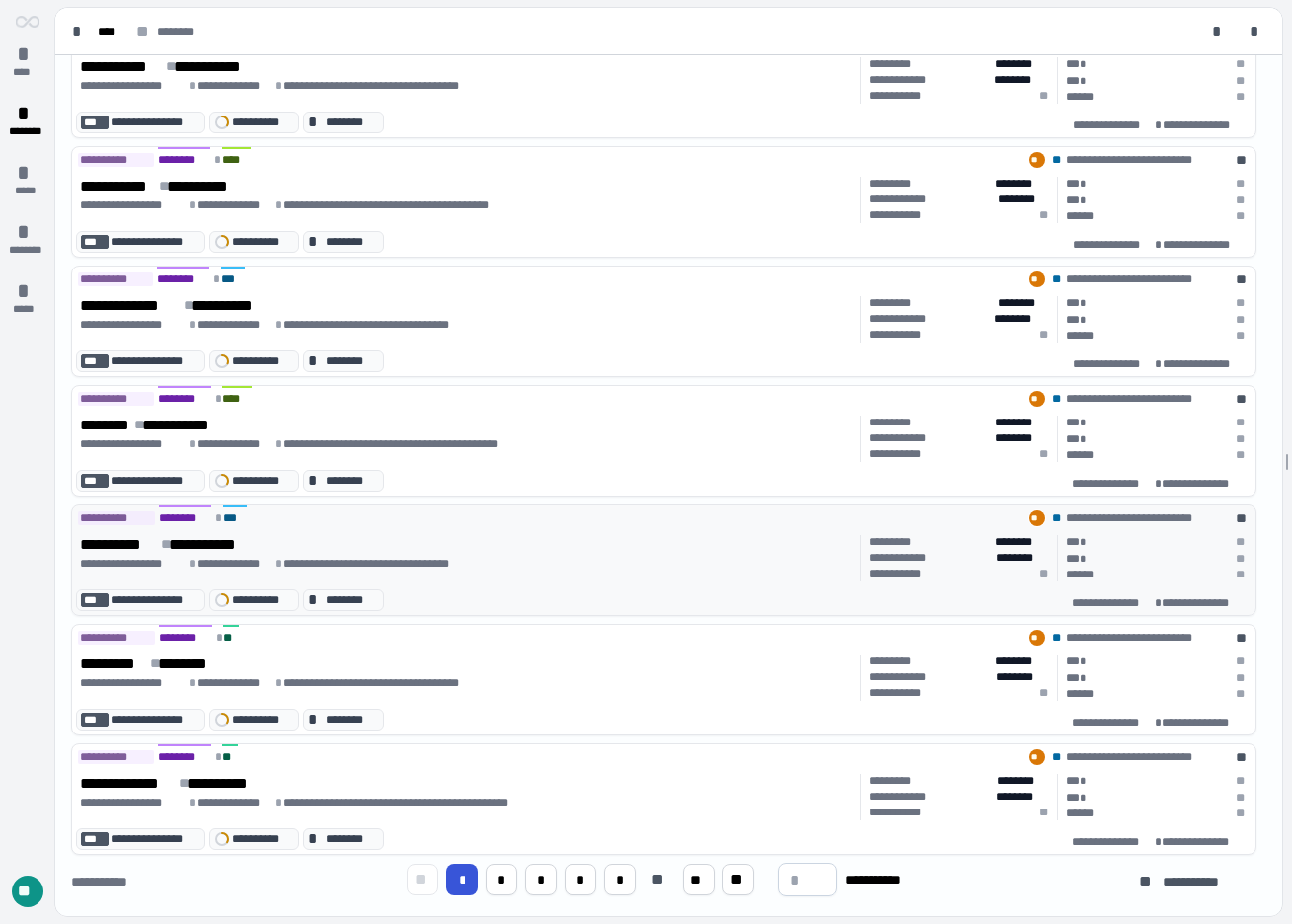 click on "**********" at bounding box center [466, 558] 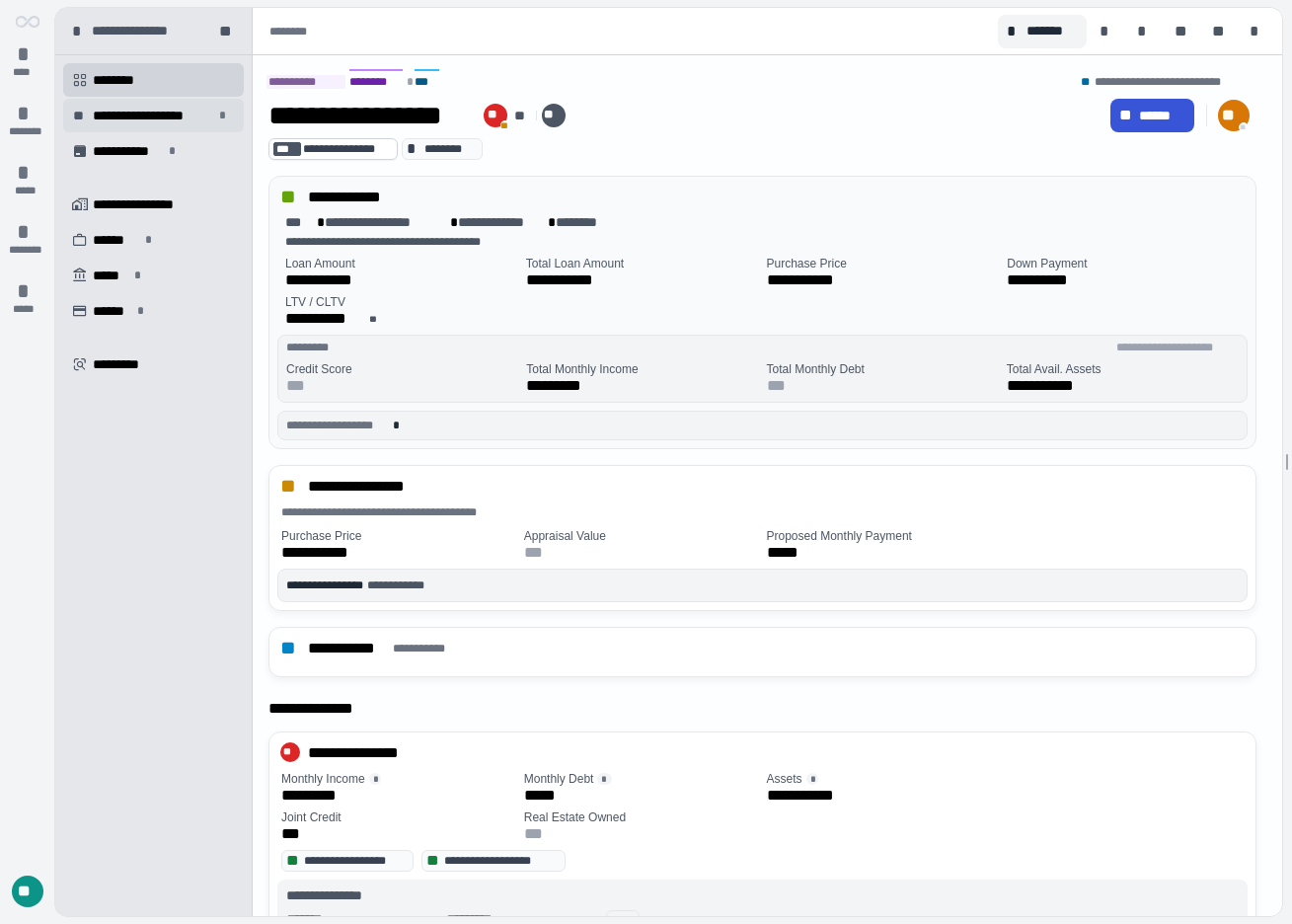 click on "**********" at bounding box center [153, 116] 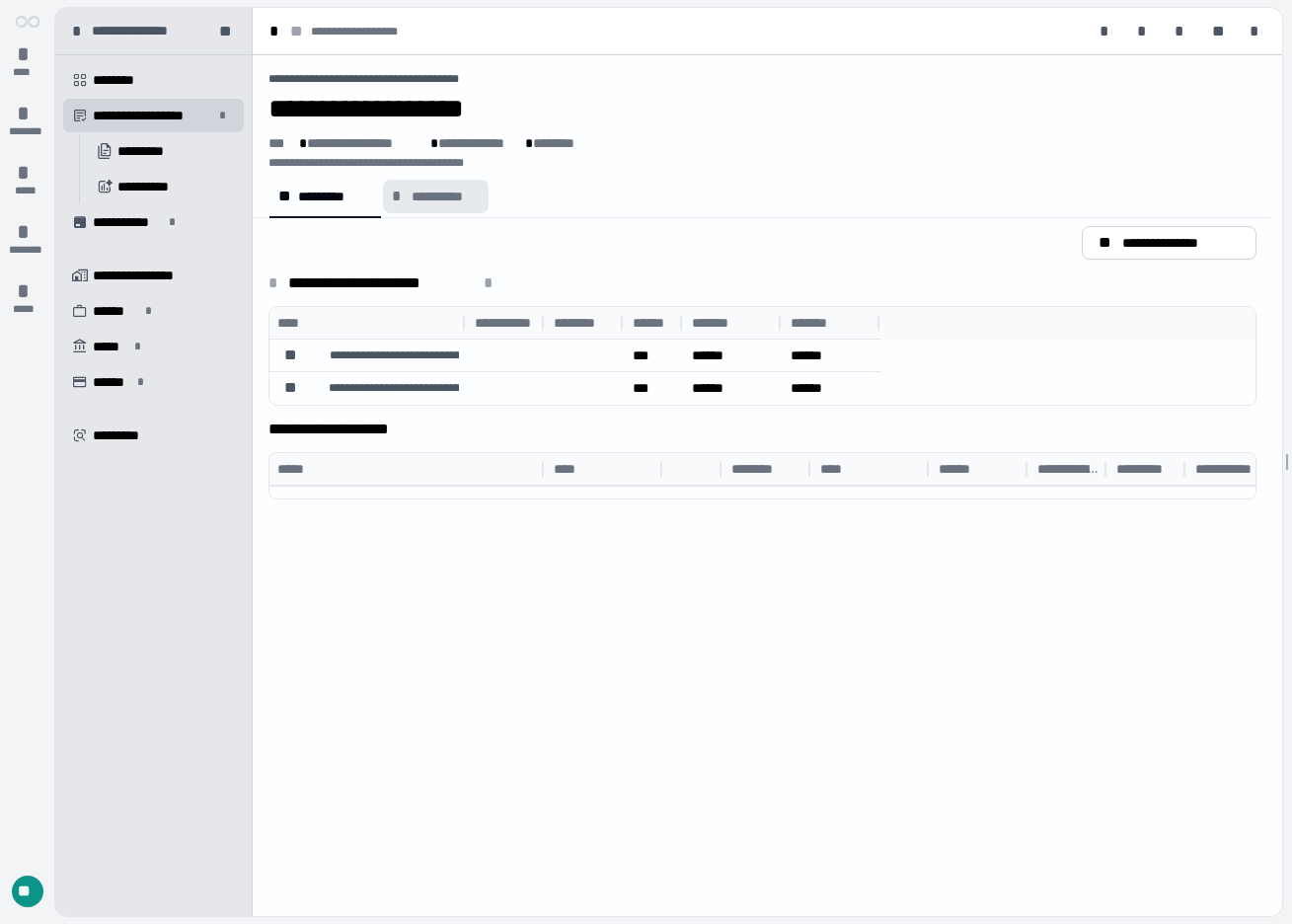 click on "**********" at bounding box center [435, 196] 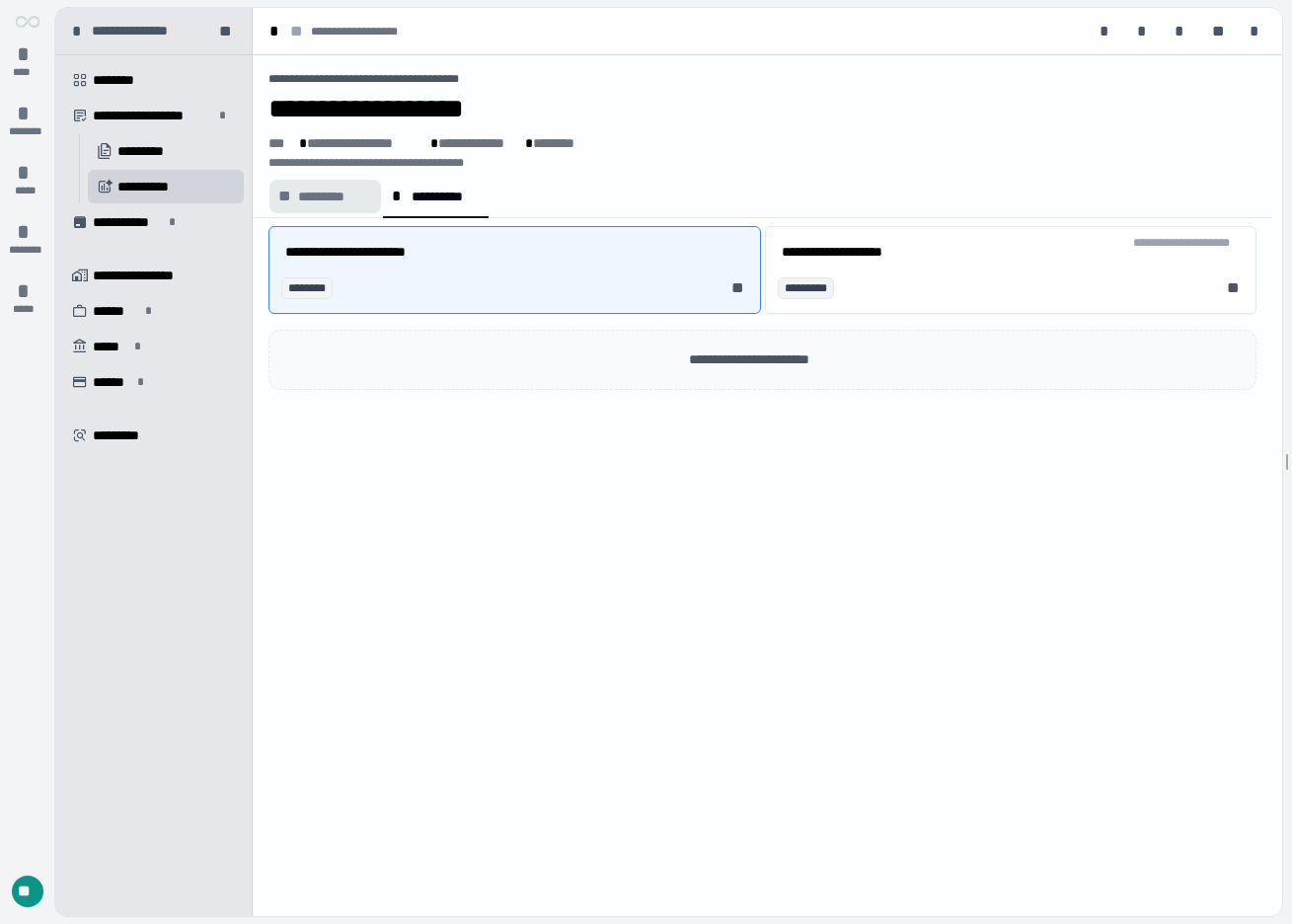 click on "*********" at bounding box center [335, 196] 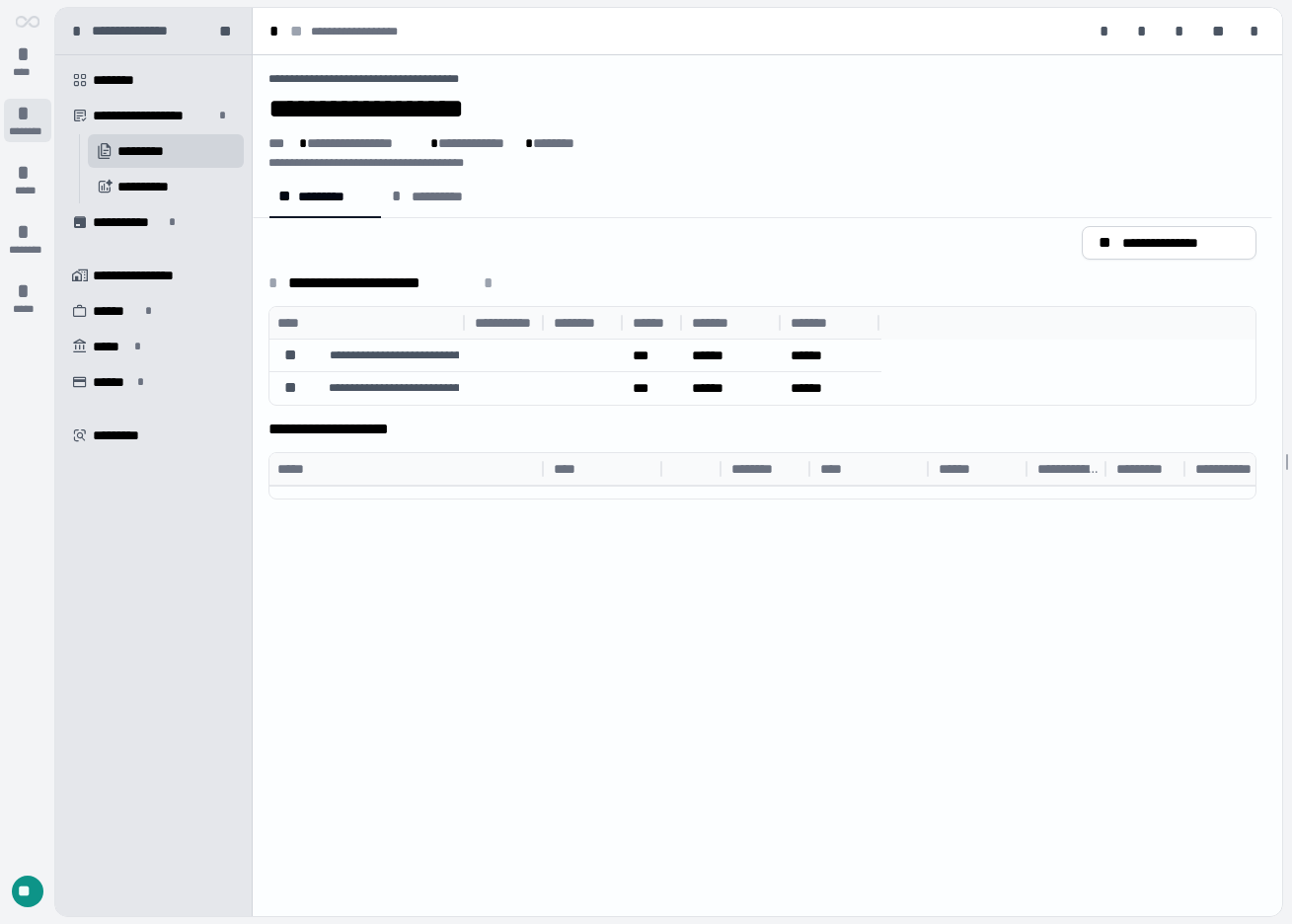 click on "* ********" at bounding box center [28, 120] 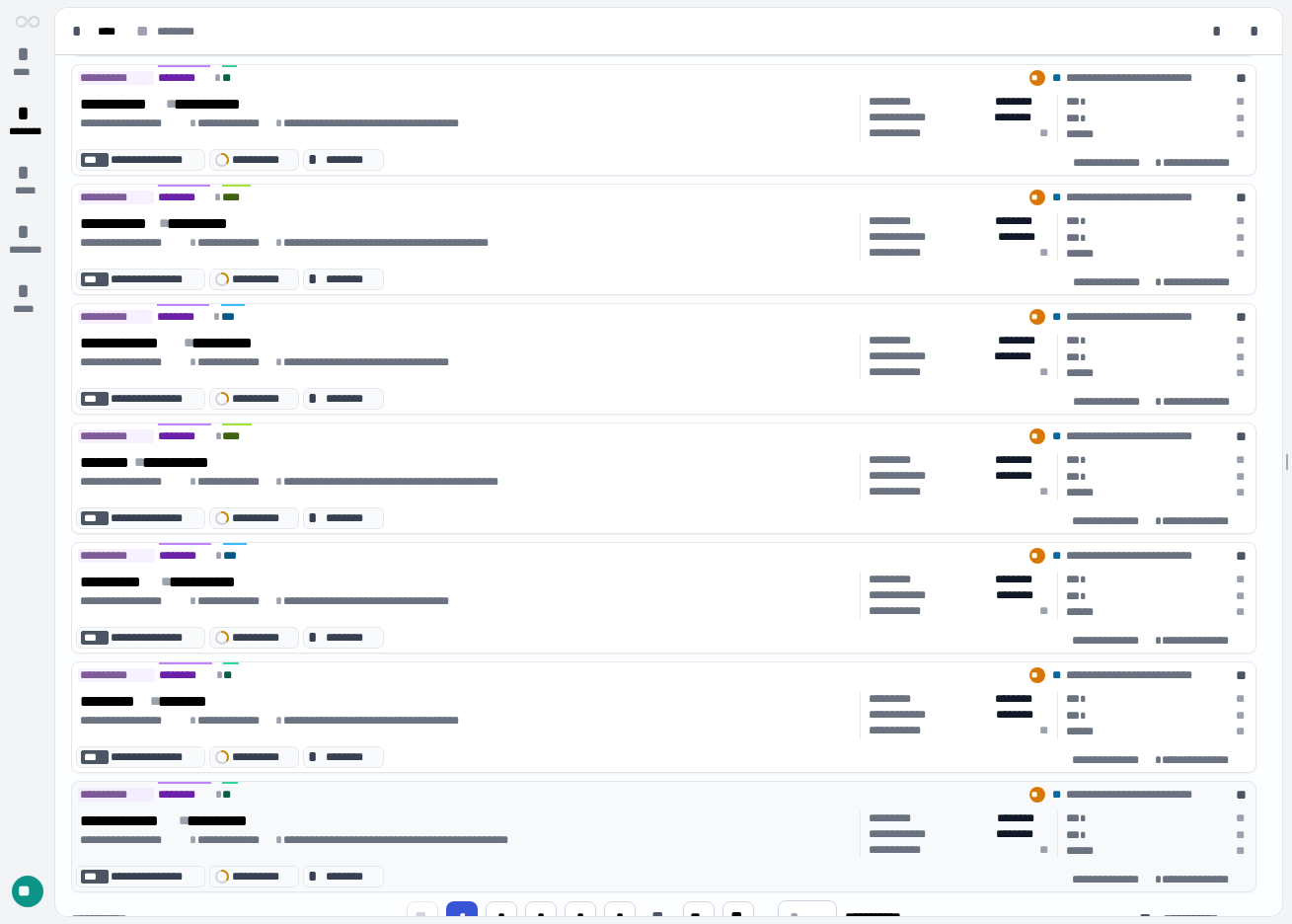 scroll, scrollTop: 525, scrollLeft: 0, axis: vertical 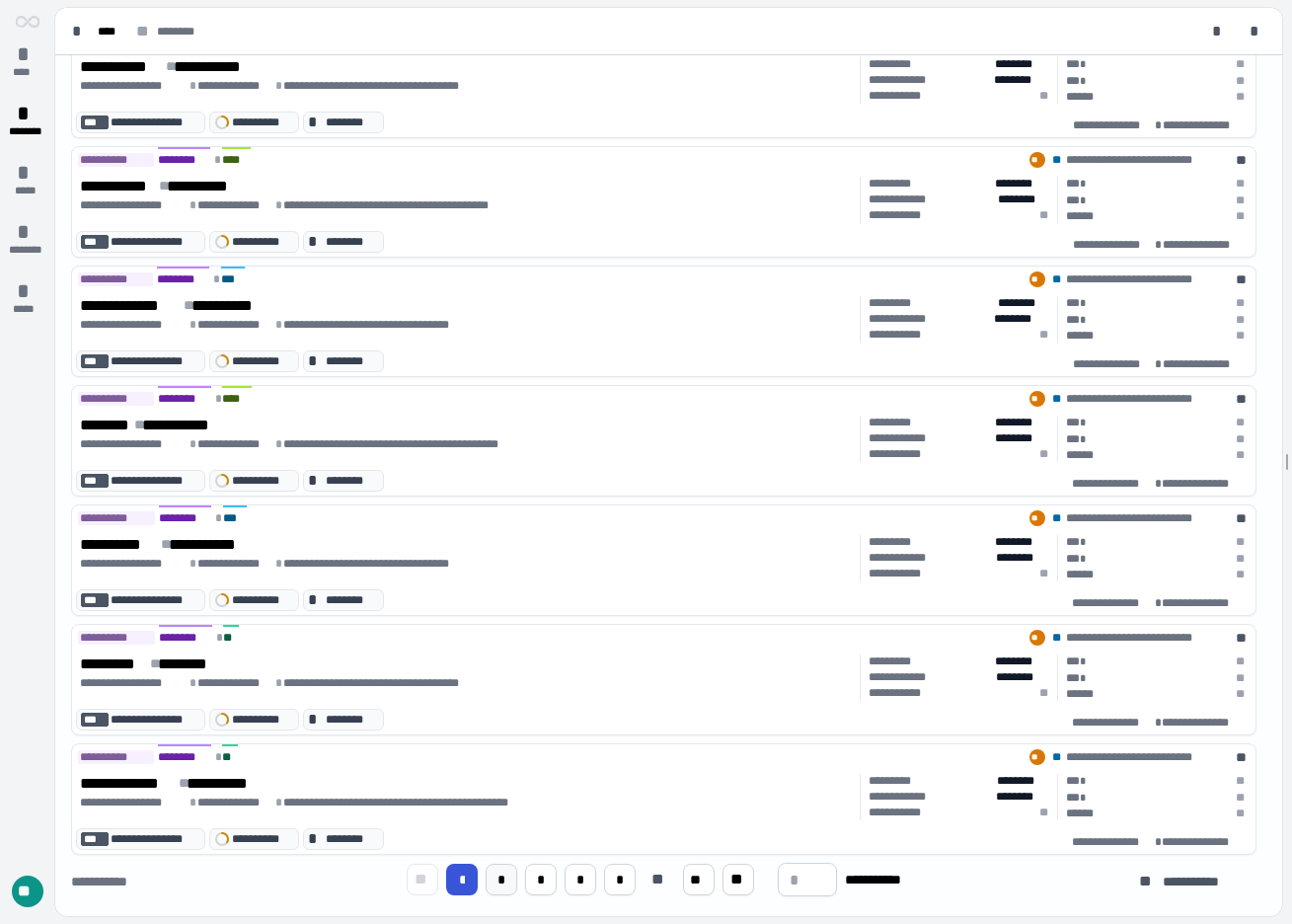click on "*" at bounding box center [501, 880] 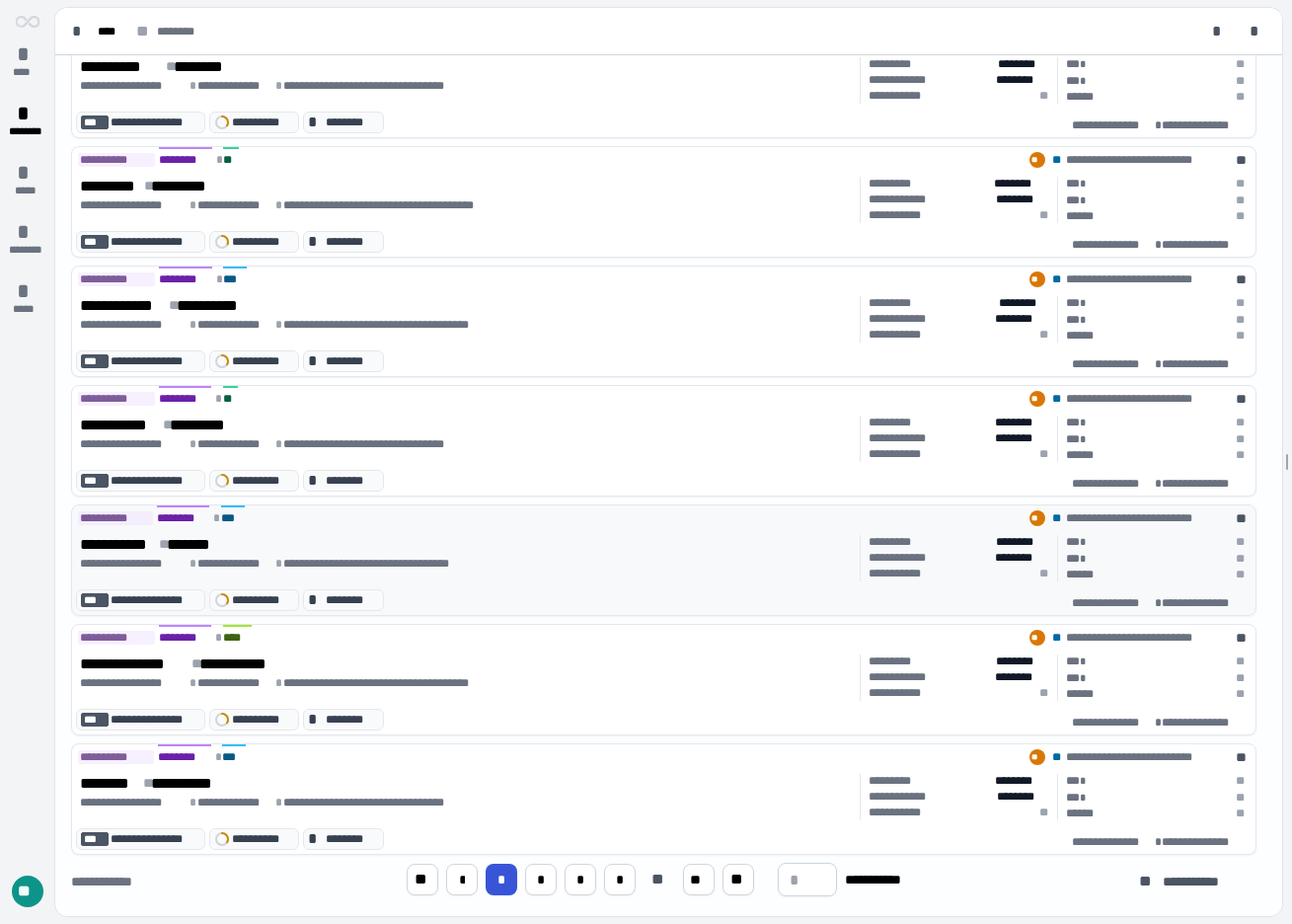 click on "**********" at bounding box center (466, 544) 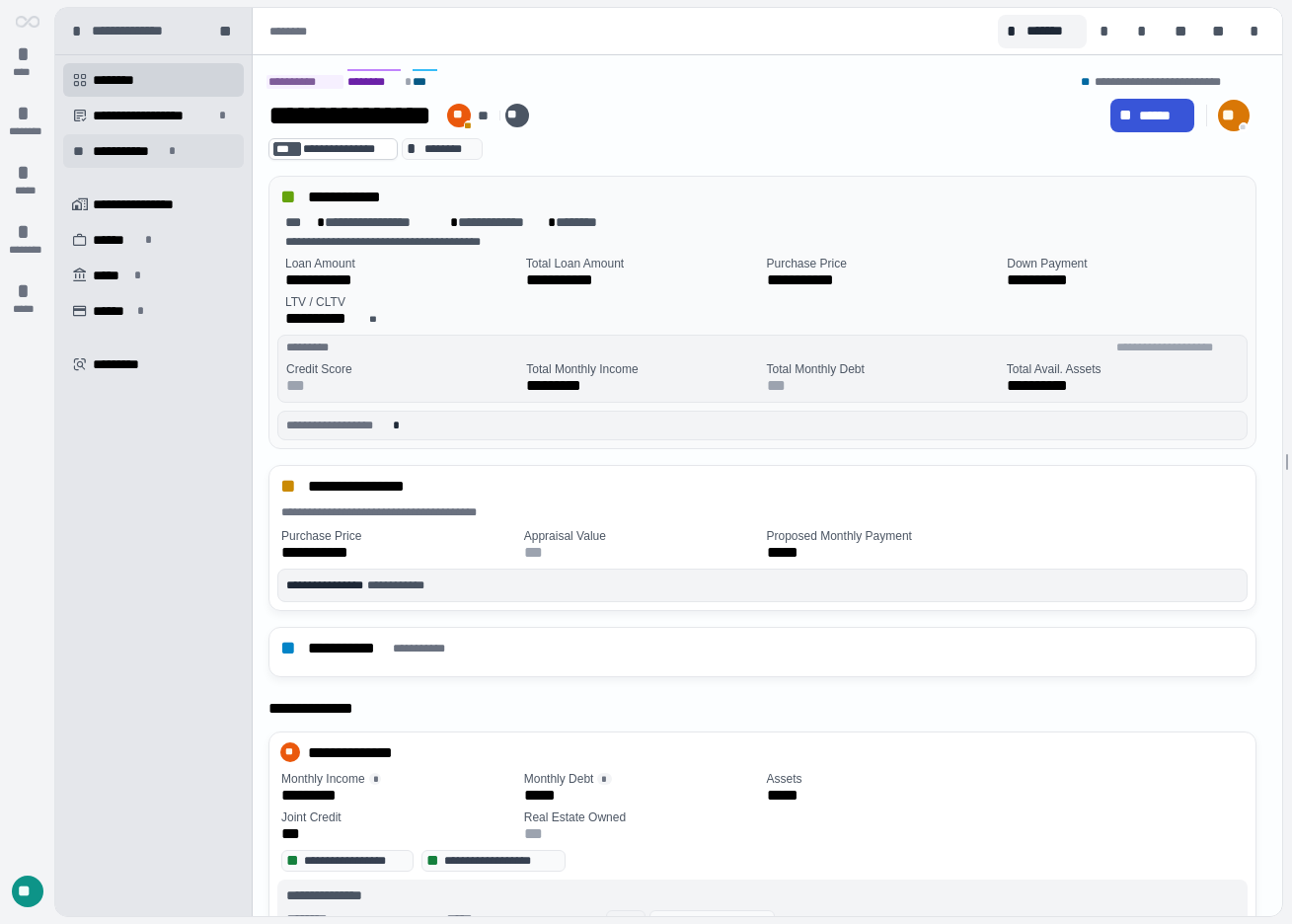 drag, startPoint x: 153, startPoint y: 127, endPoint x: 201, endPoint y: 138, distance: 49.244289 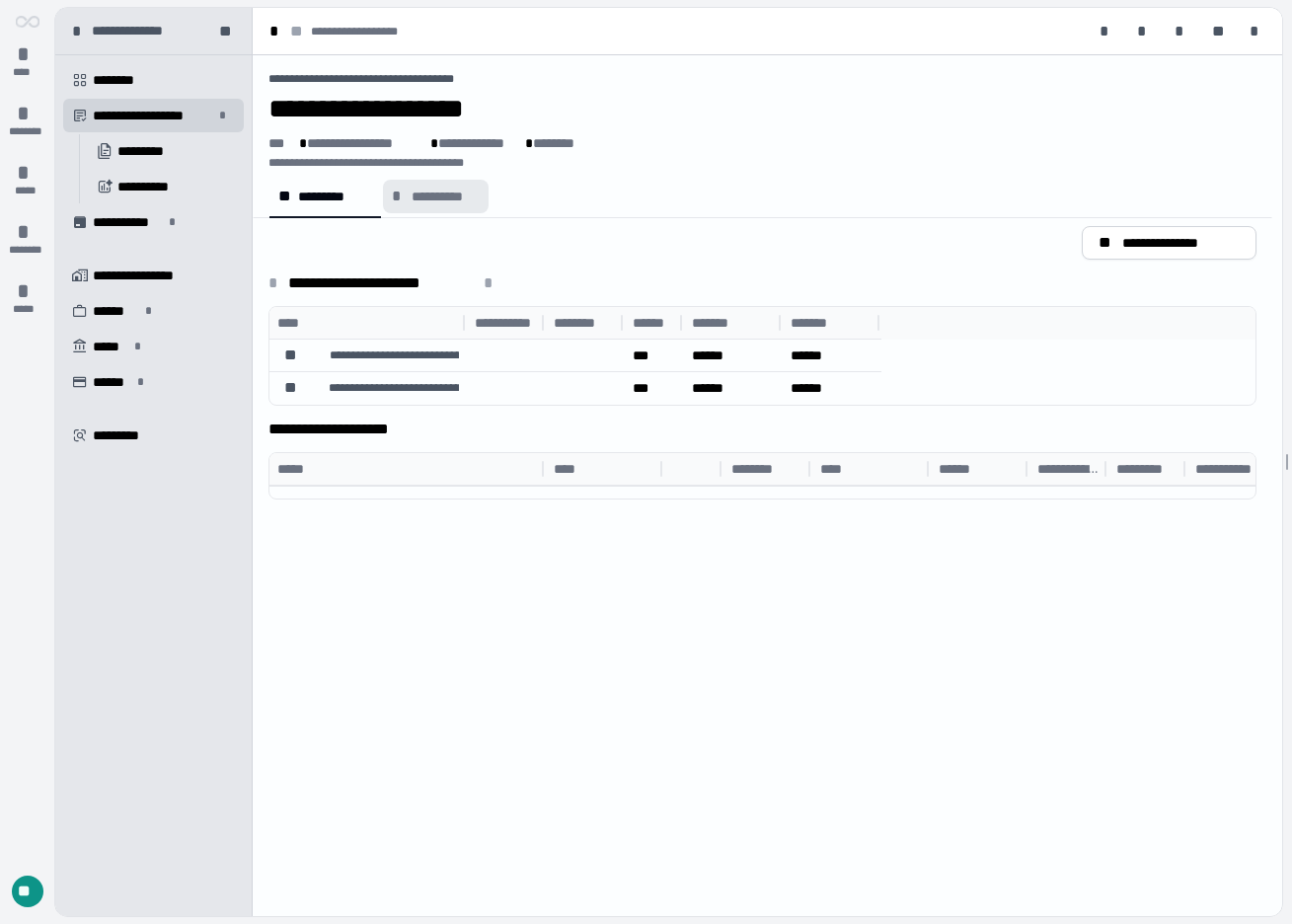 click on "**********" at bounding box center (435, 196) 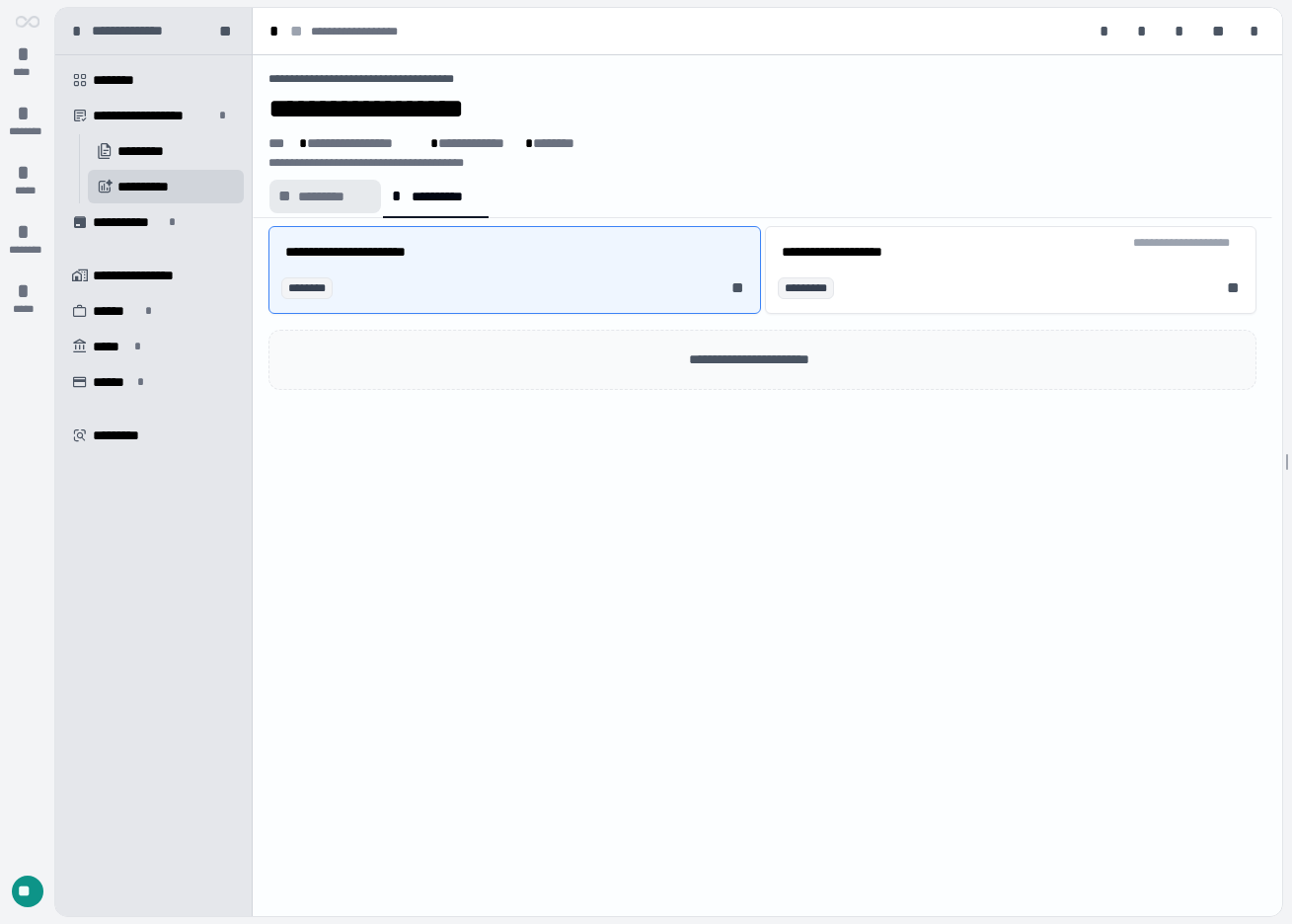 click on "*********" at bounding box center [335, 196] 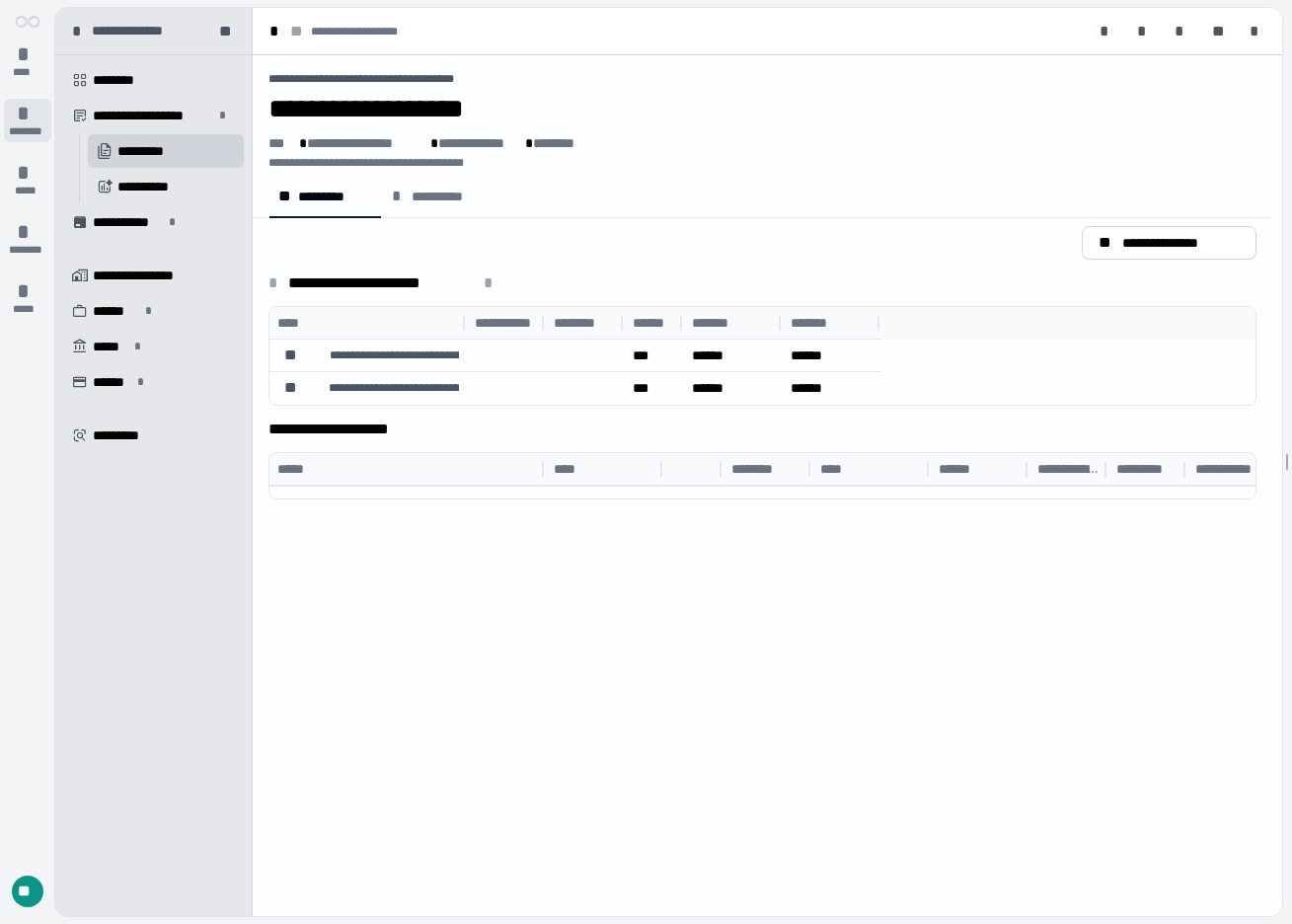 click on "*" at bounding box center [28, 114] 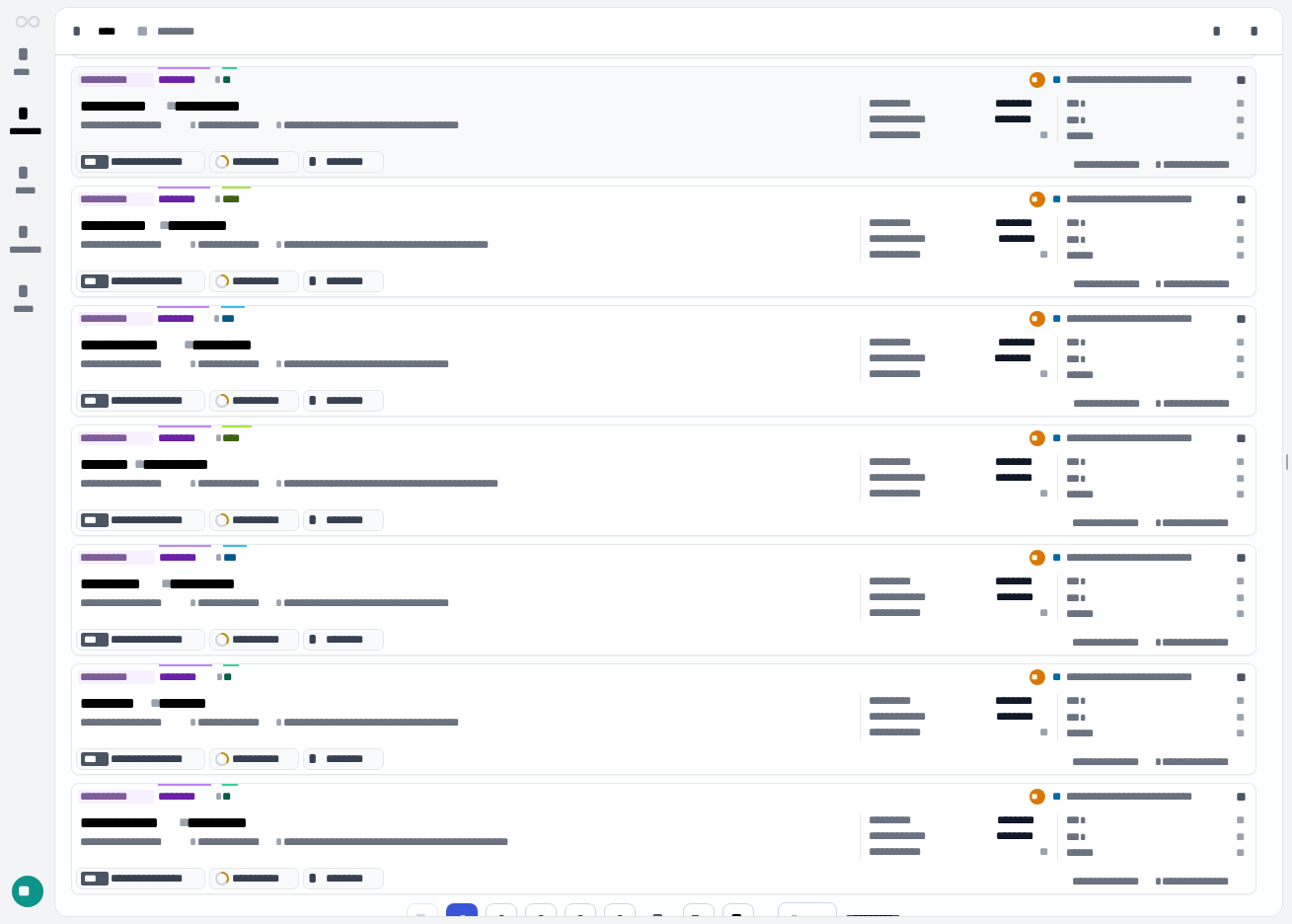 scroll, scrollTop: 525, scrollLeft: 0, axis: vertical 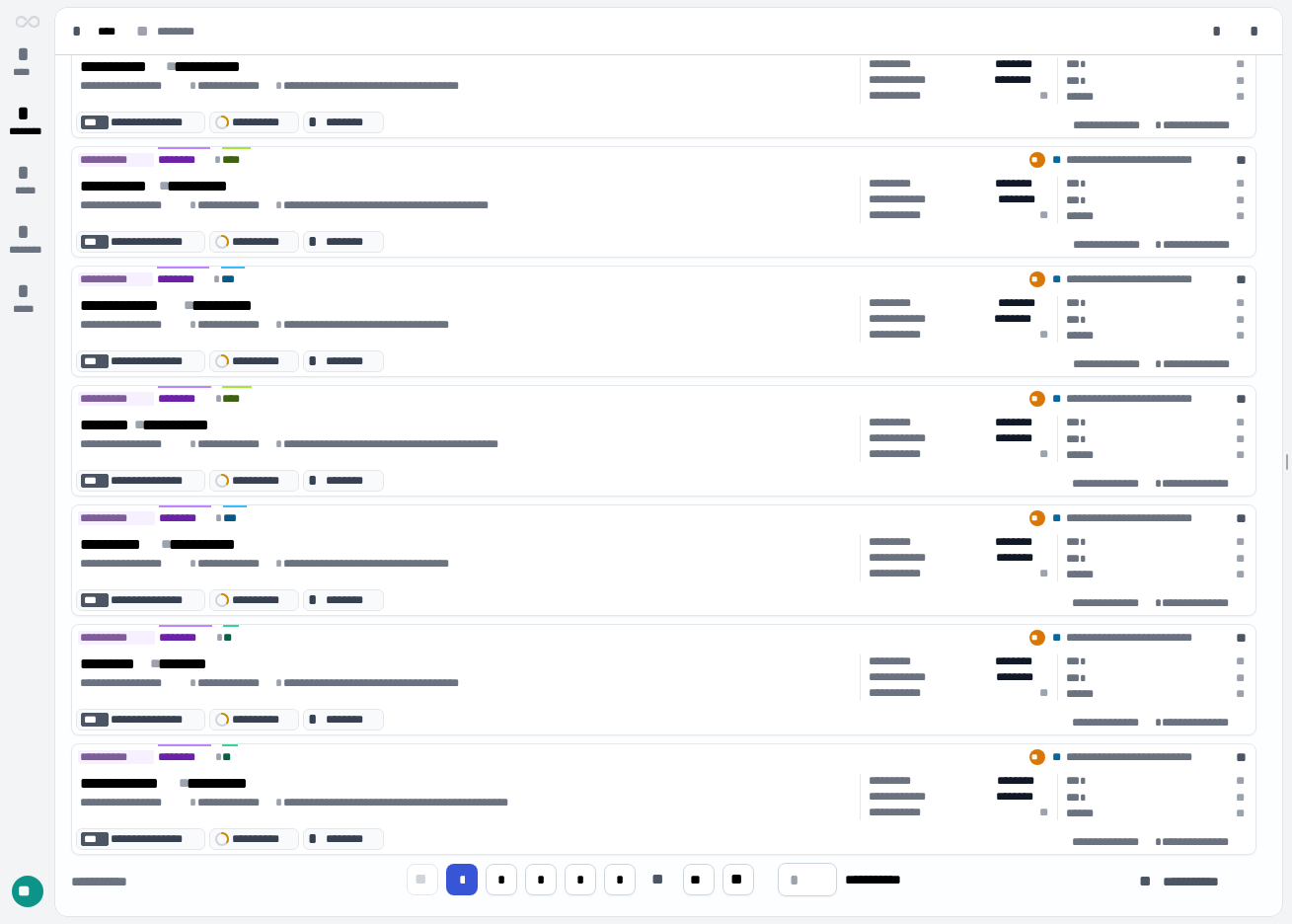 click on "** * * * * * ** ** ** ** ** *****" at bounding box center (664, 880) 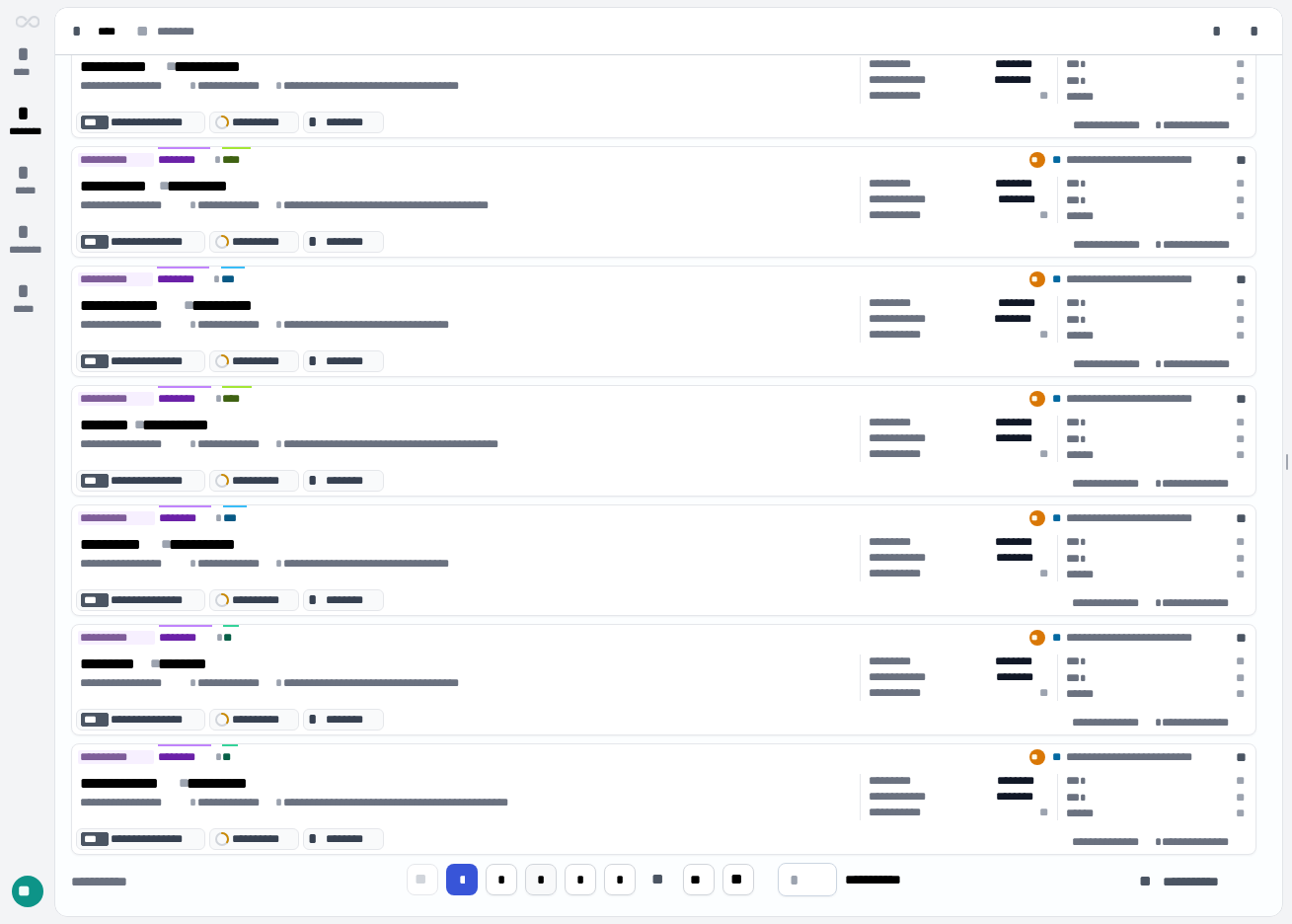 click on "*" at bounding box center [541, 880] 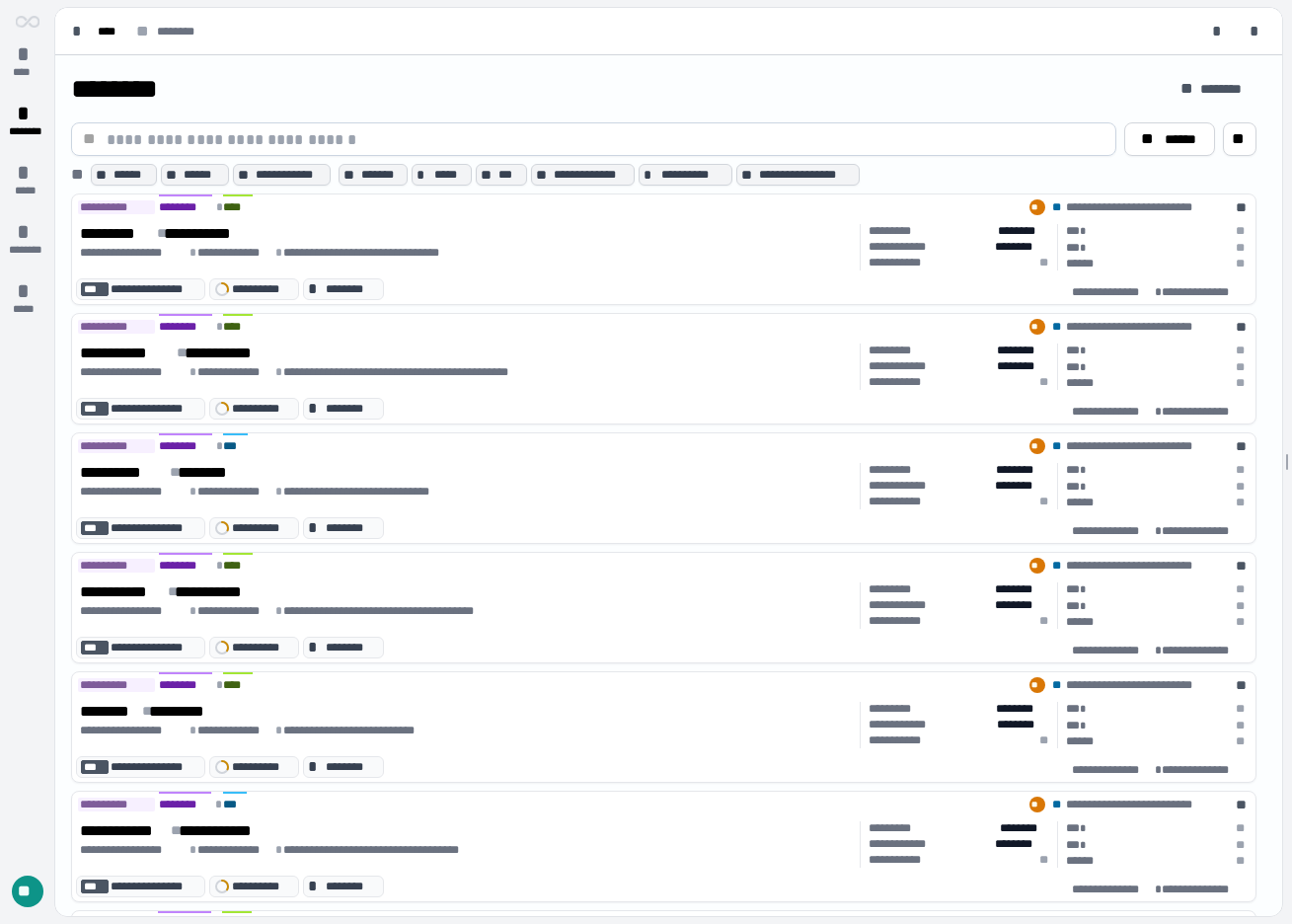 scroll, scrollTop: 525, scrollLeft: 0, axis: vertical 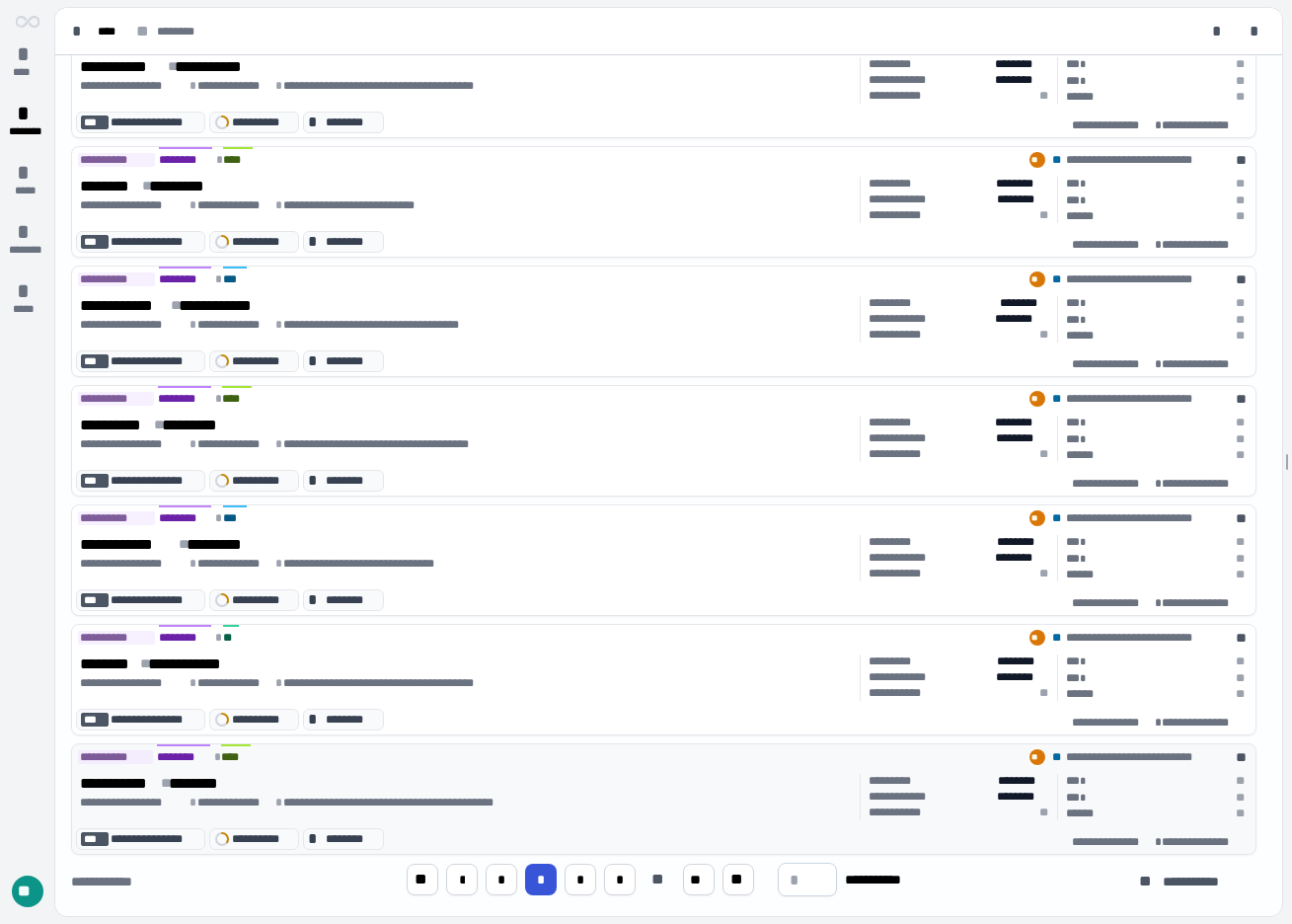 click on "**********" at bounding box center [466, 783] 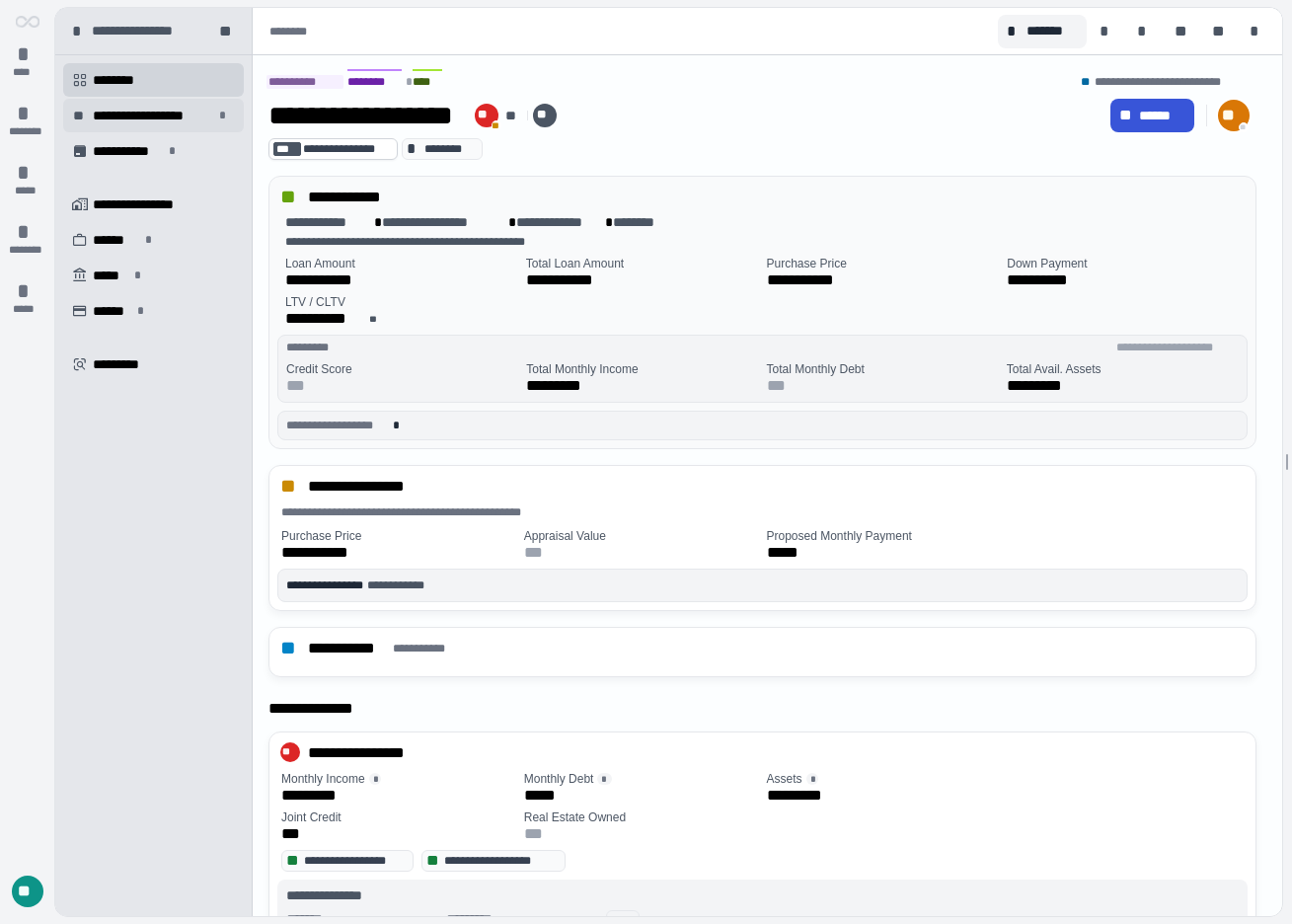 click on "**********" at bounding box center (153, 116) 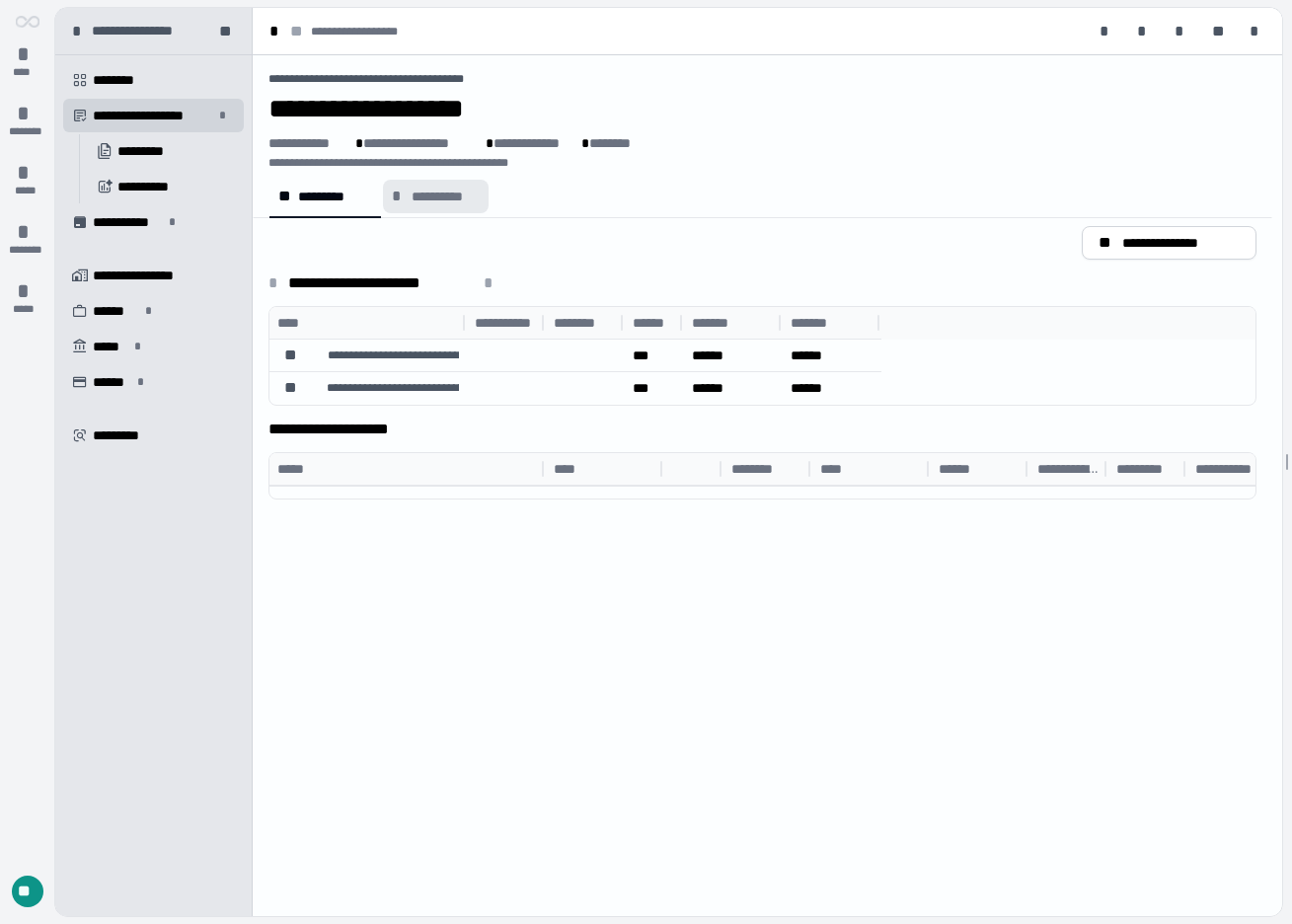click on "**********" at bounding box center (435, 196) 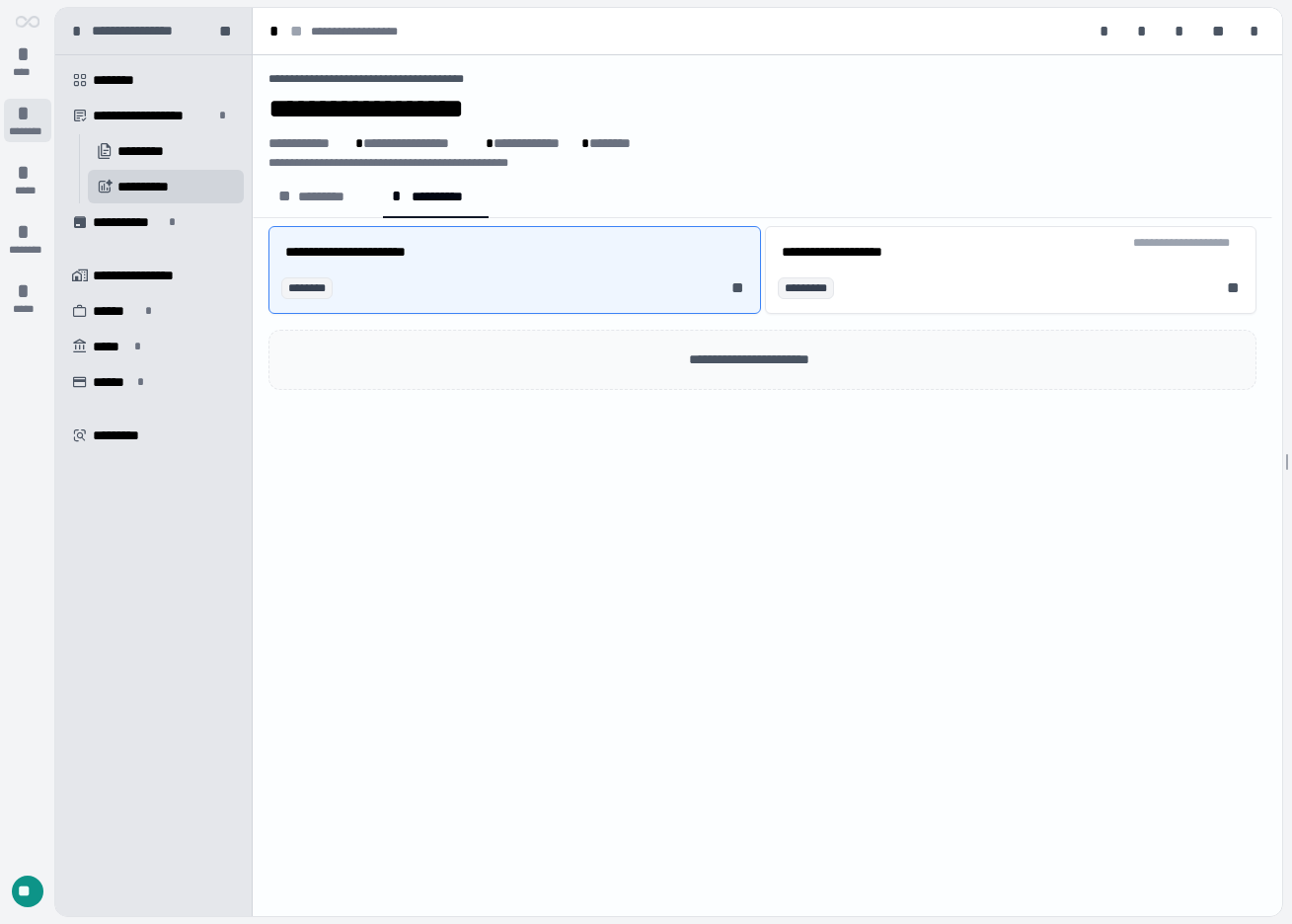 click on "*" at bounding box center (28, 114) 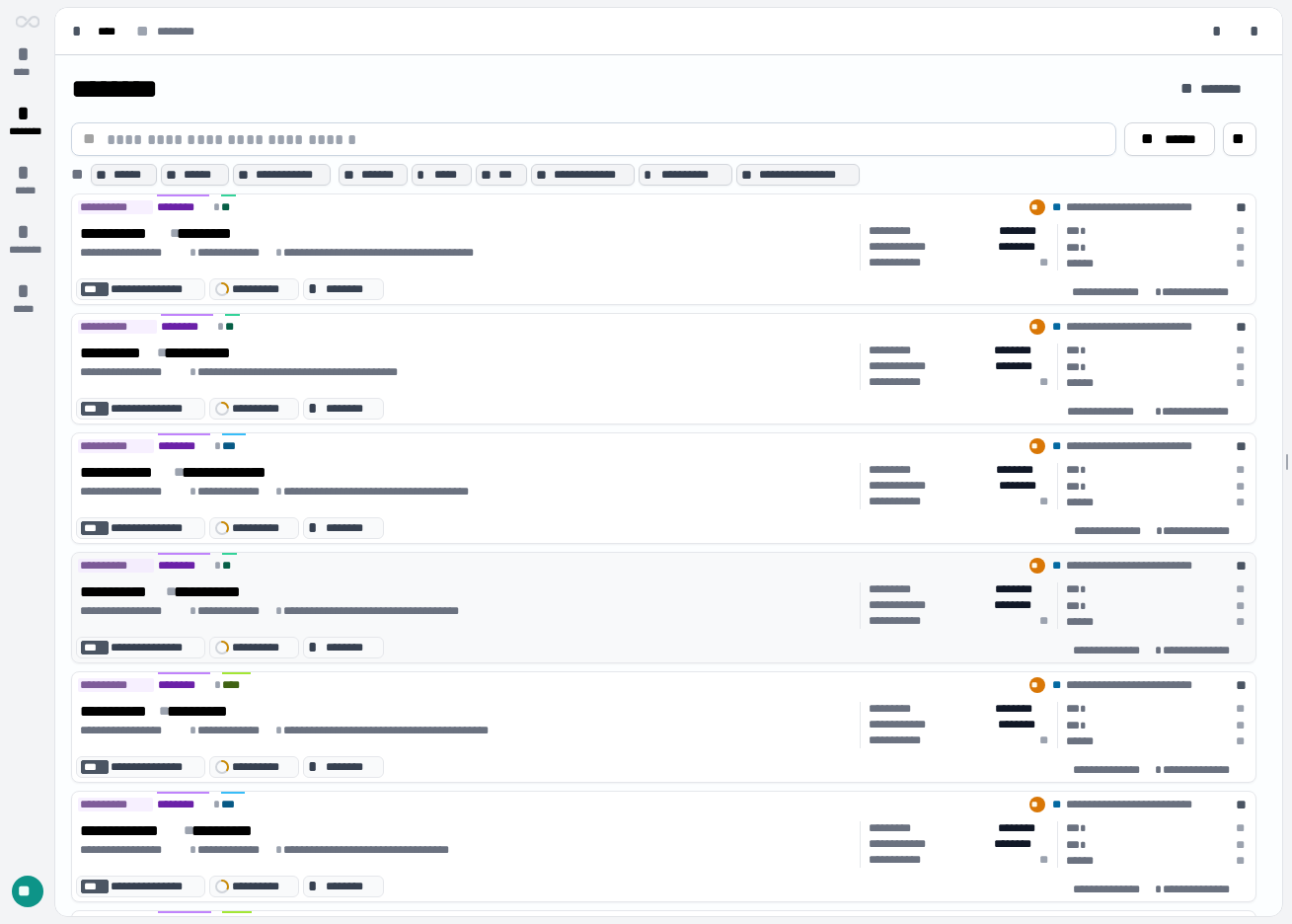 scroll, scrollTop: 525, scrollLeft: 0, axis: vertical 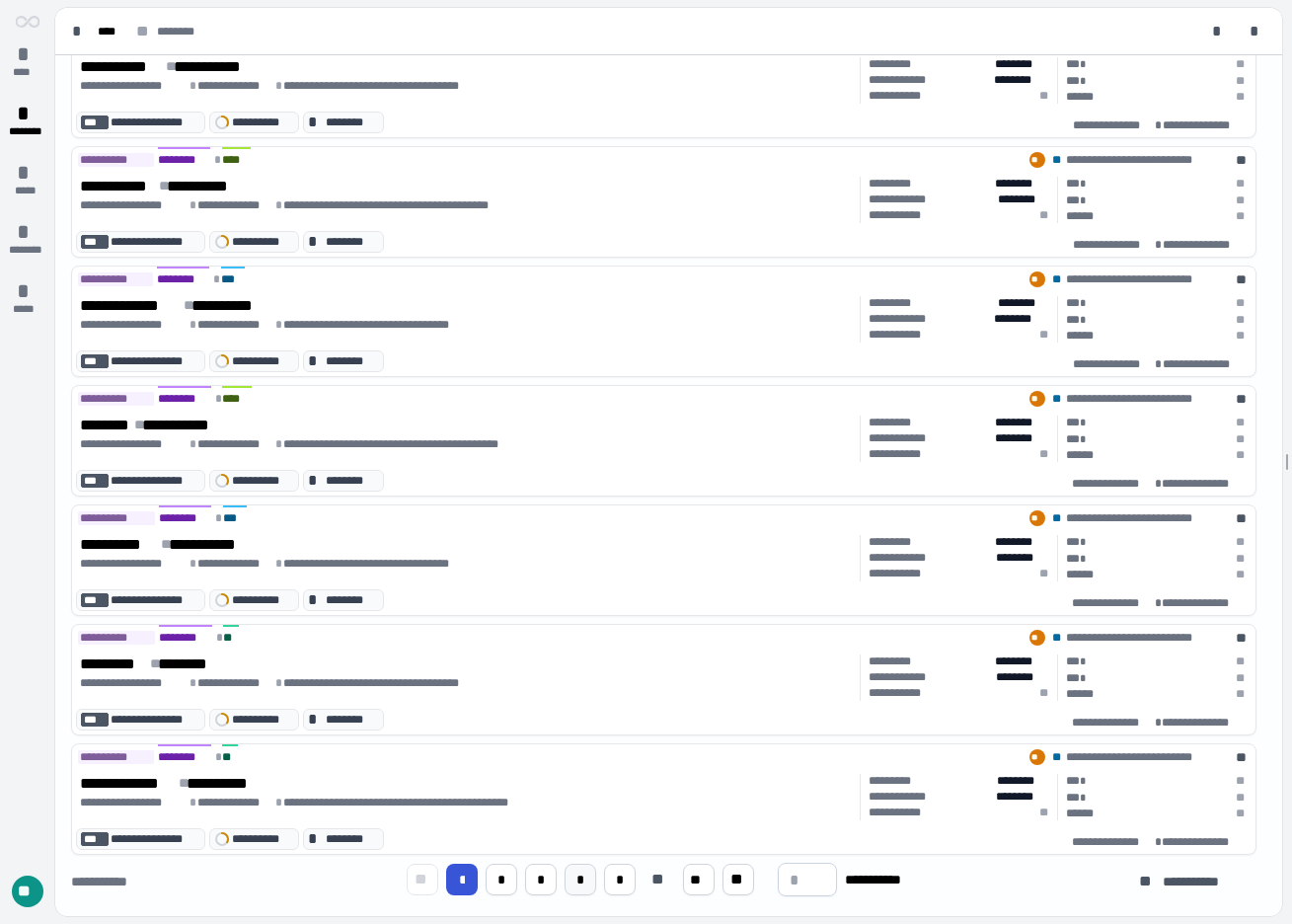 click on "*" at bounding box center [580, 880] 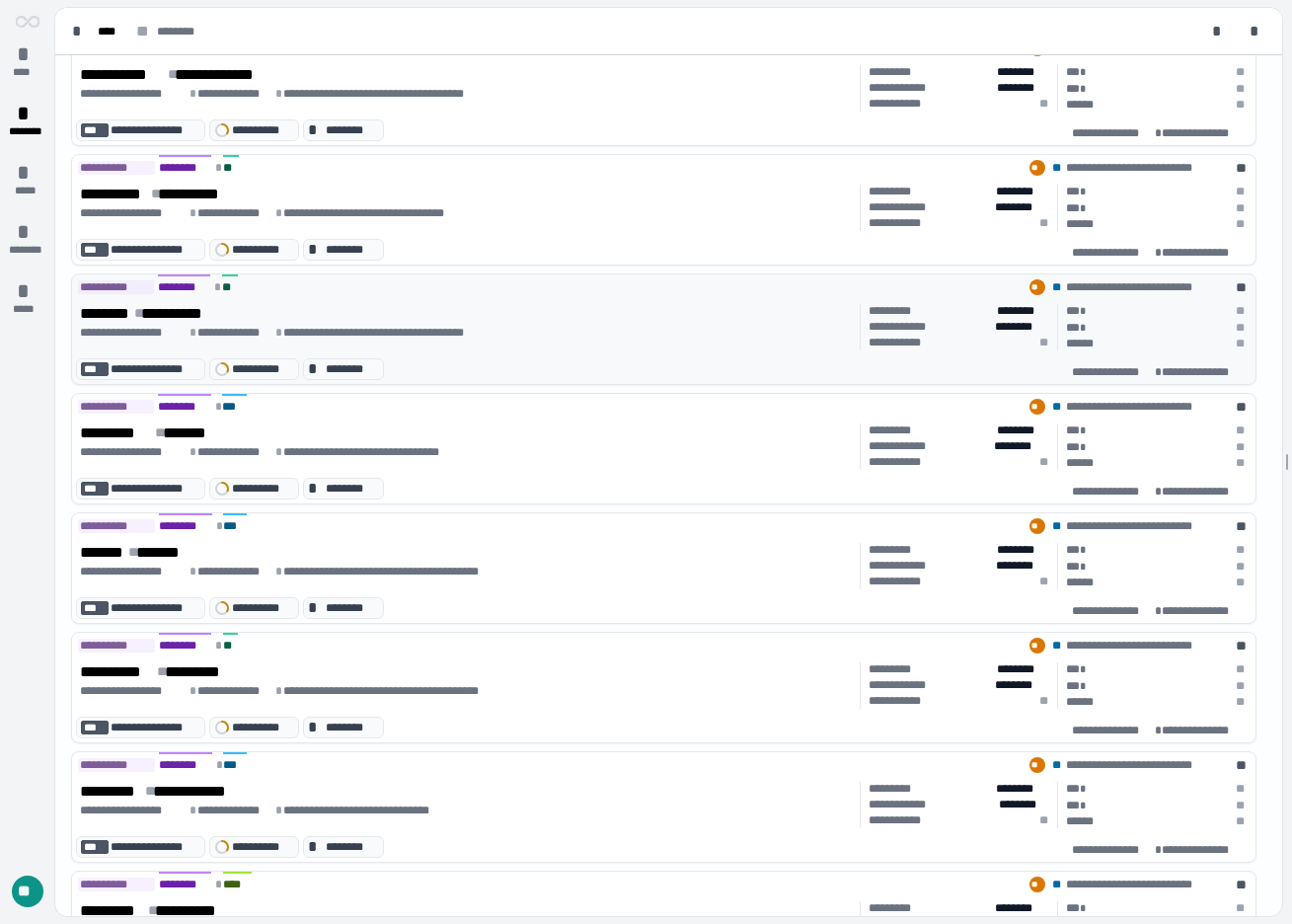 scroll, scrollTop: 525, scrollLeft: 0, axis: vertical 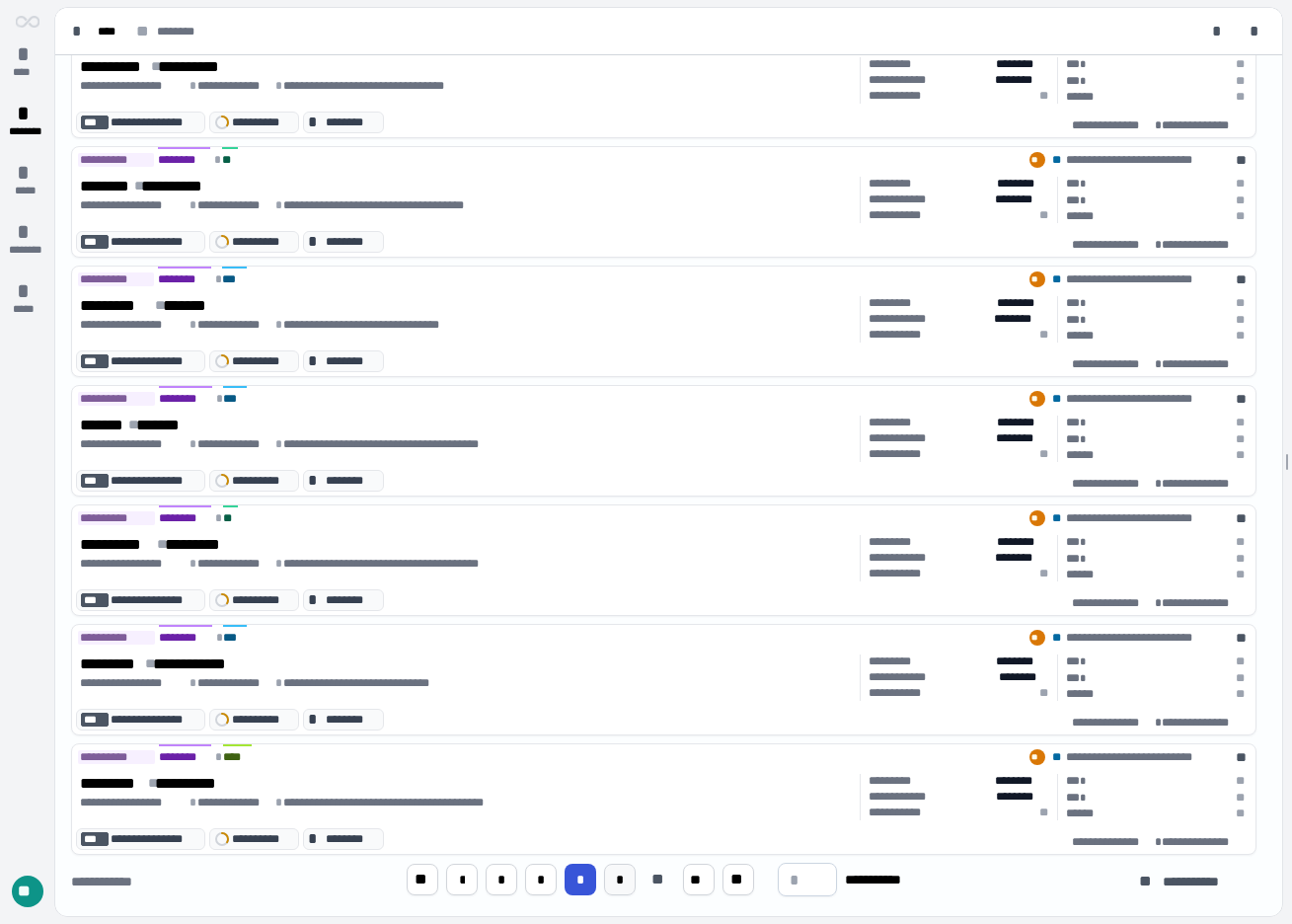 click on "*" at bounding box center (620, 880) 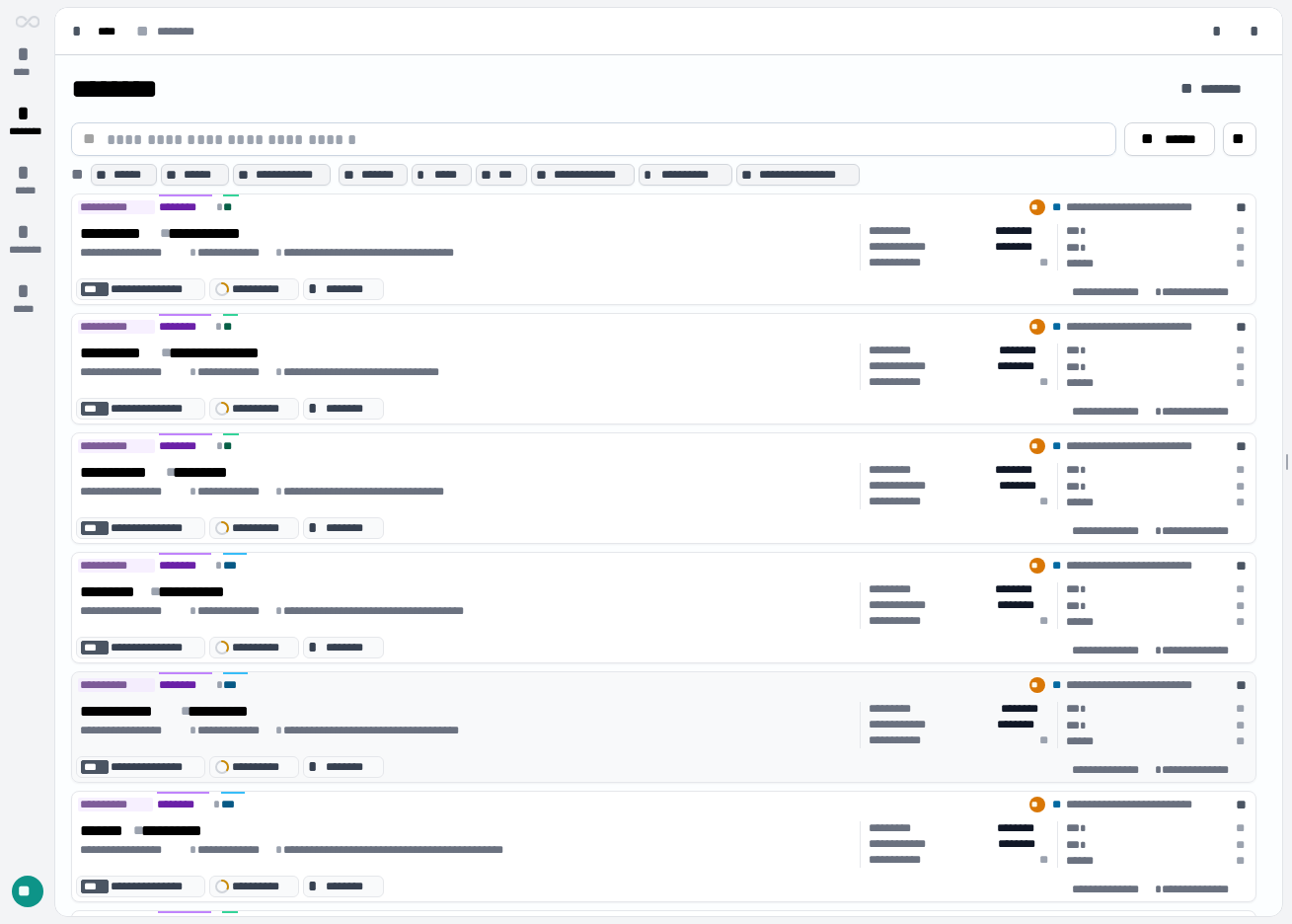 scroll, scrollTop: 525, scrollLeft: 0, axis: vertical 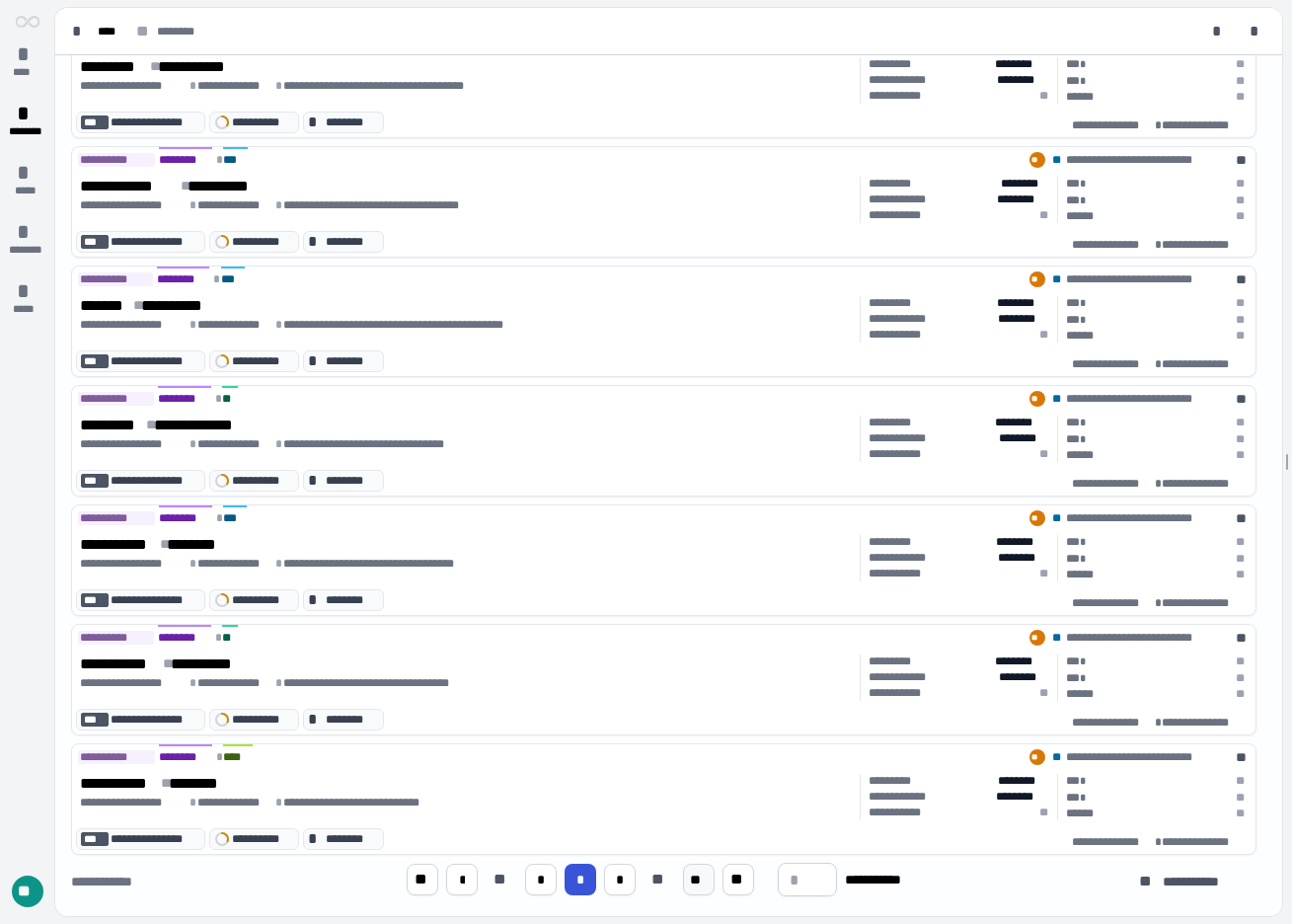 click on "**" at bounding box center (699, 880) 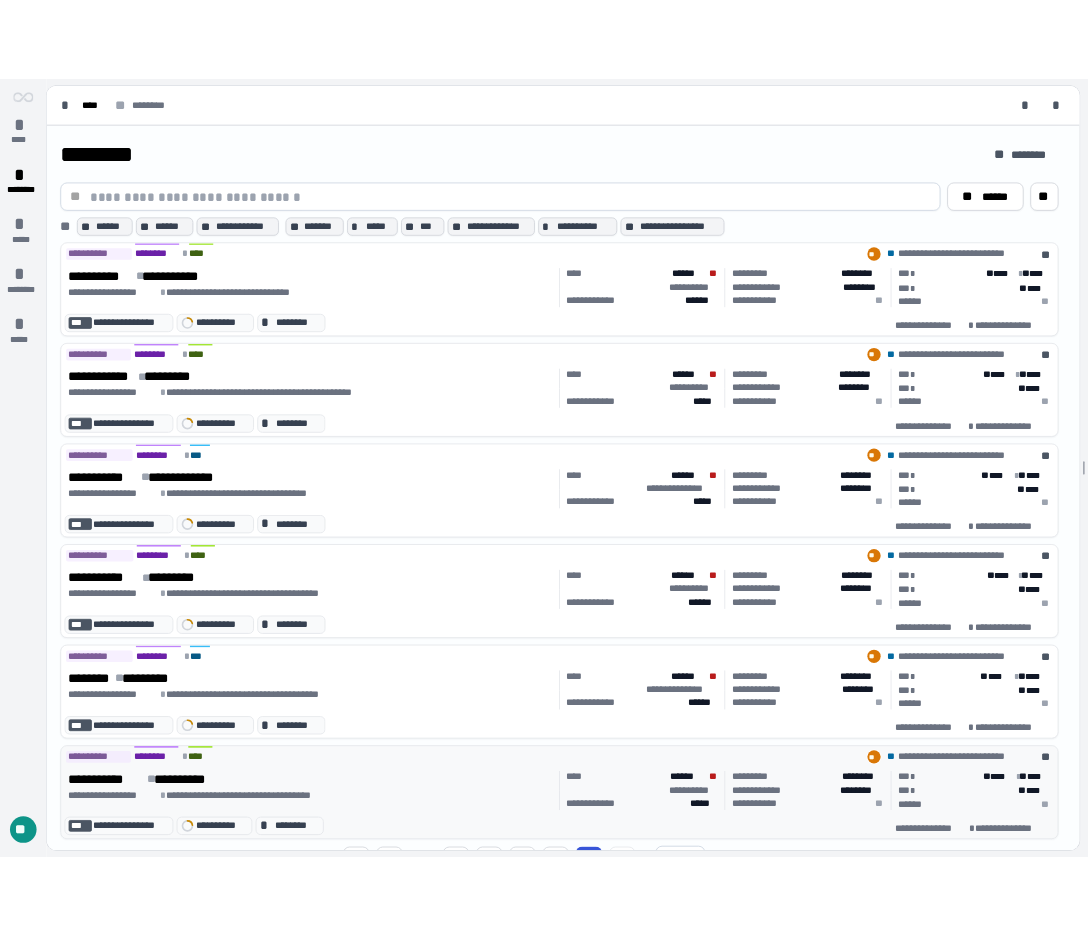 scroll, scrollTop: 48, scrollLeft: 0, axis: vertical 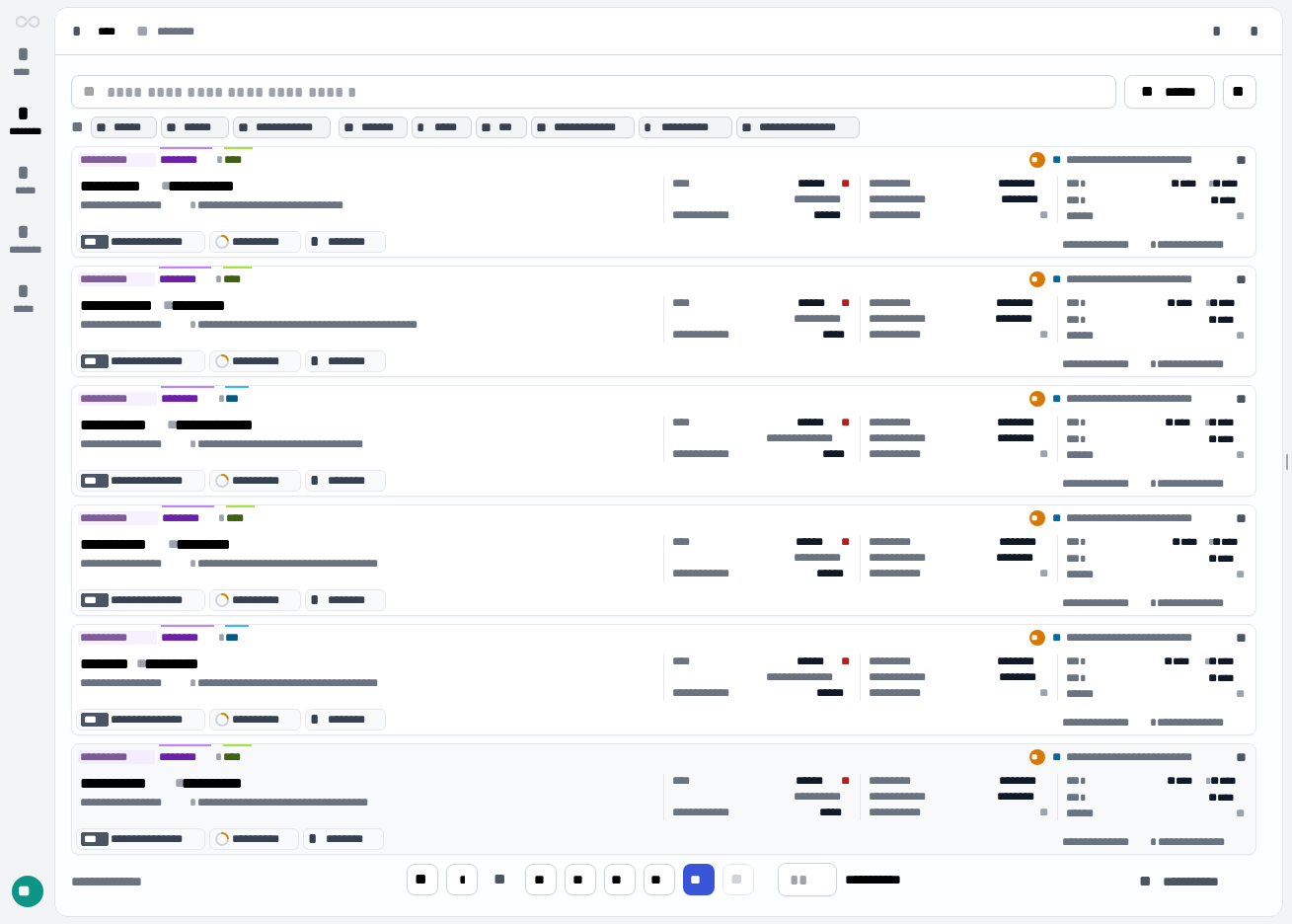 click on "**********" at bounding box center [368, 792] 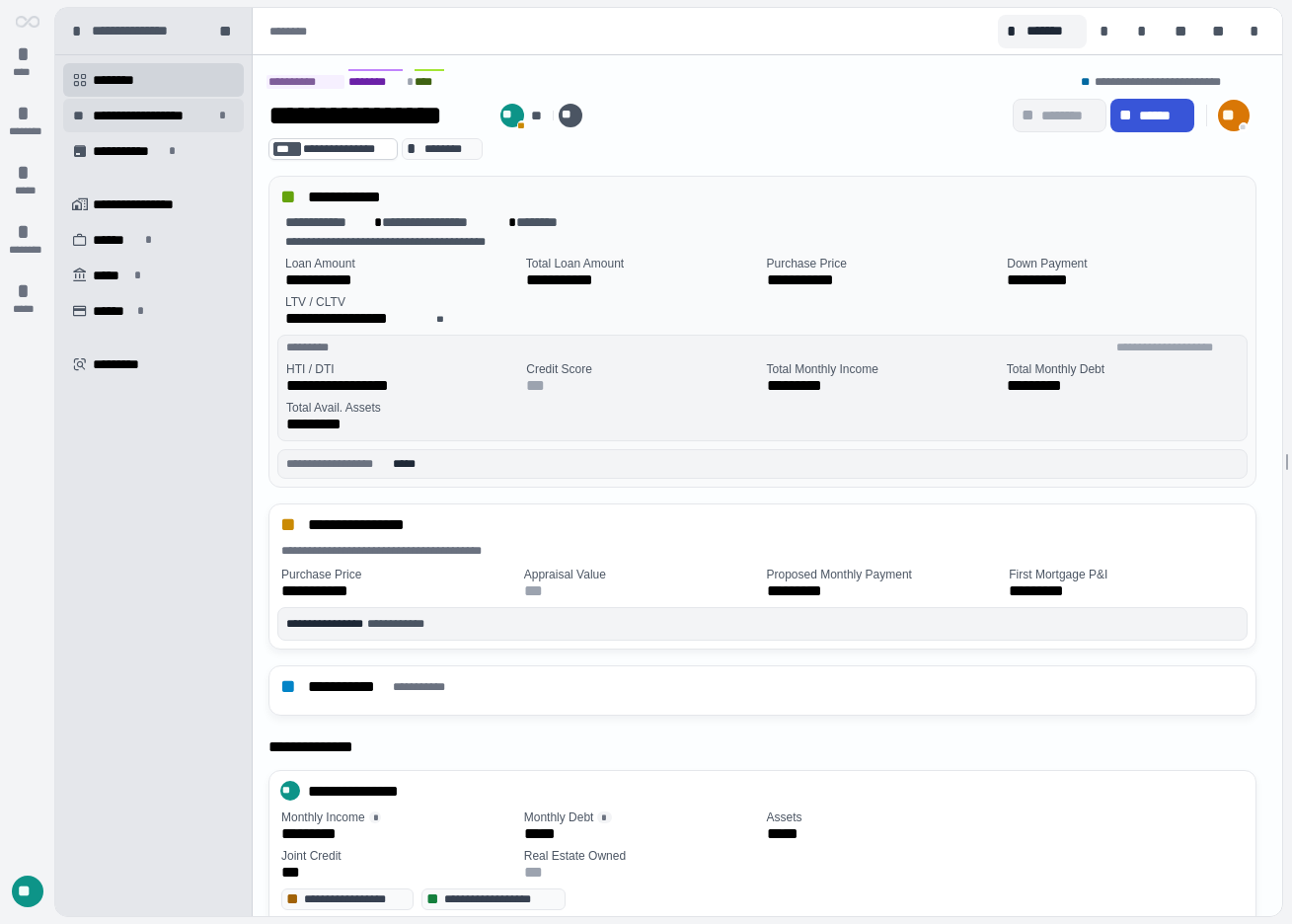 click on "**********" at bounding box center [153, 116] 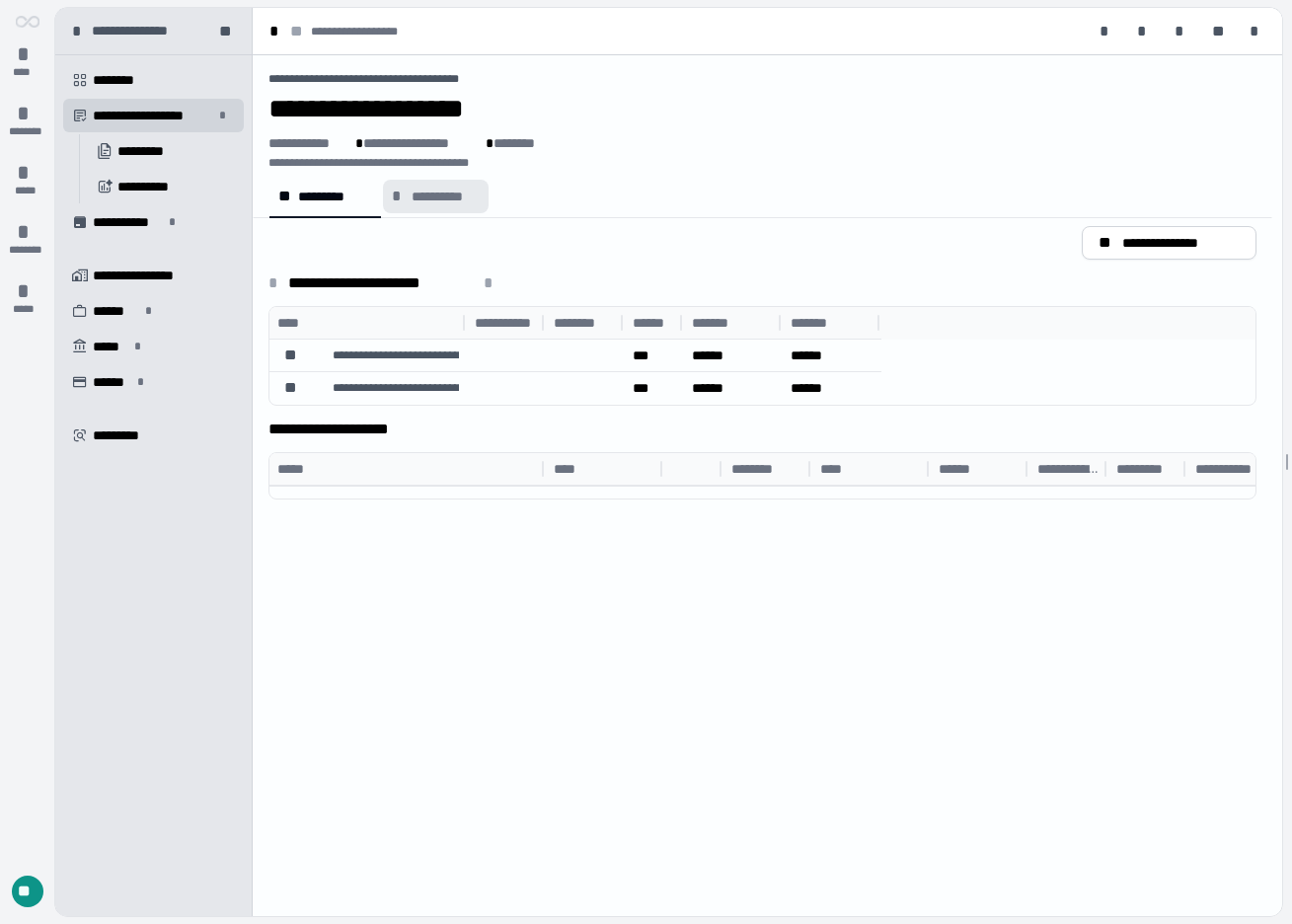 click on "**********" at bounding box center [445, 196] 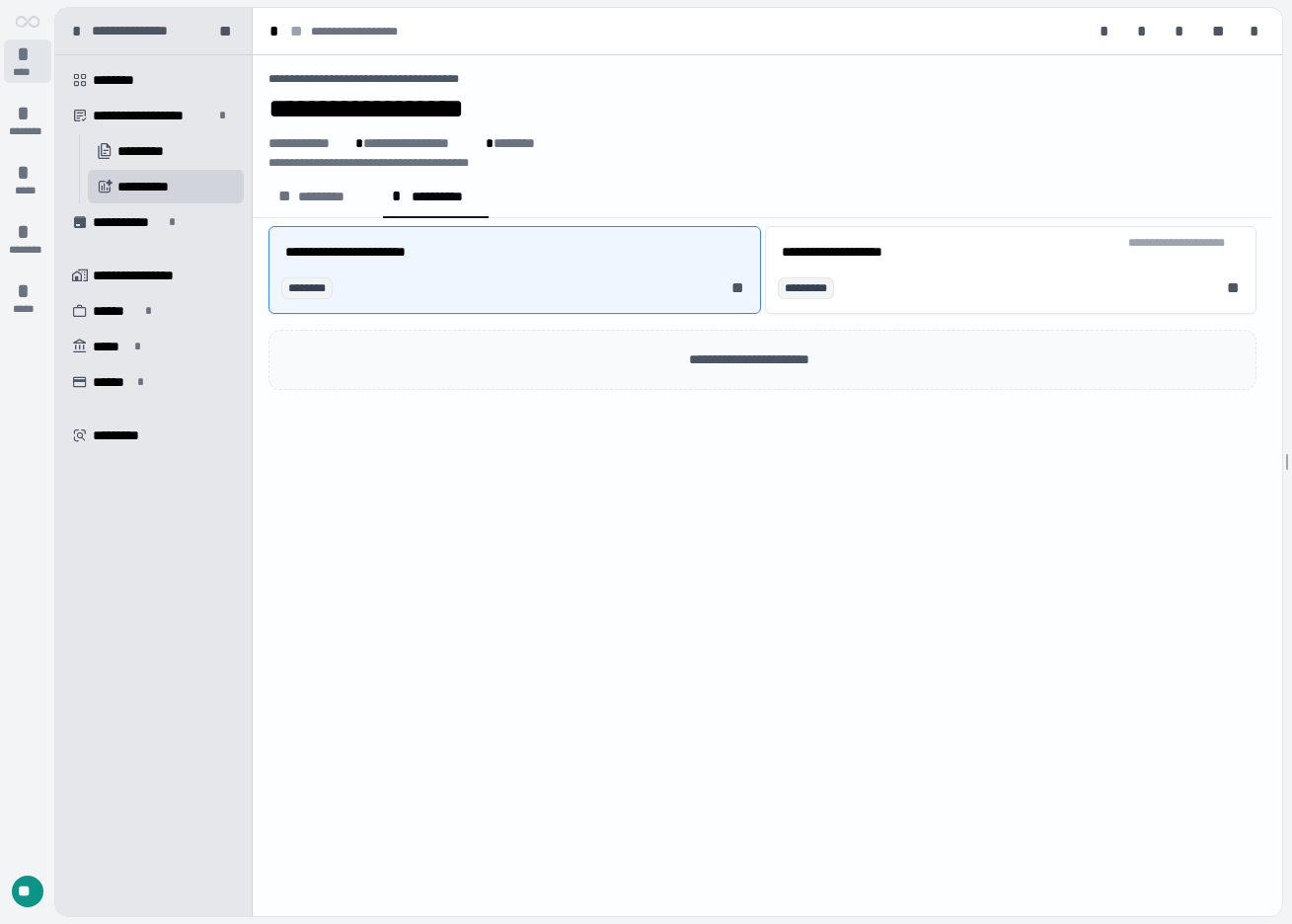 click on "*" at bounding box center [28, 54] 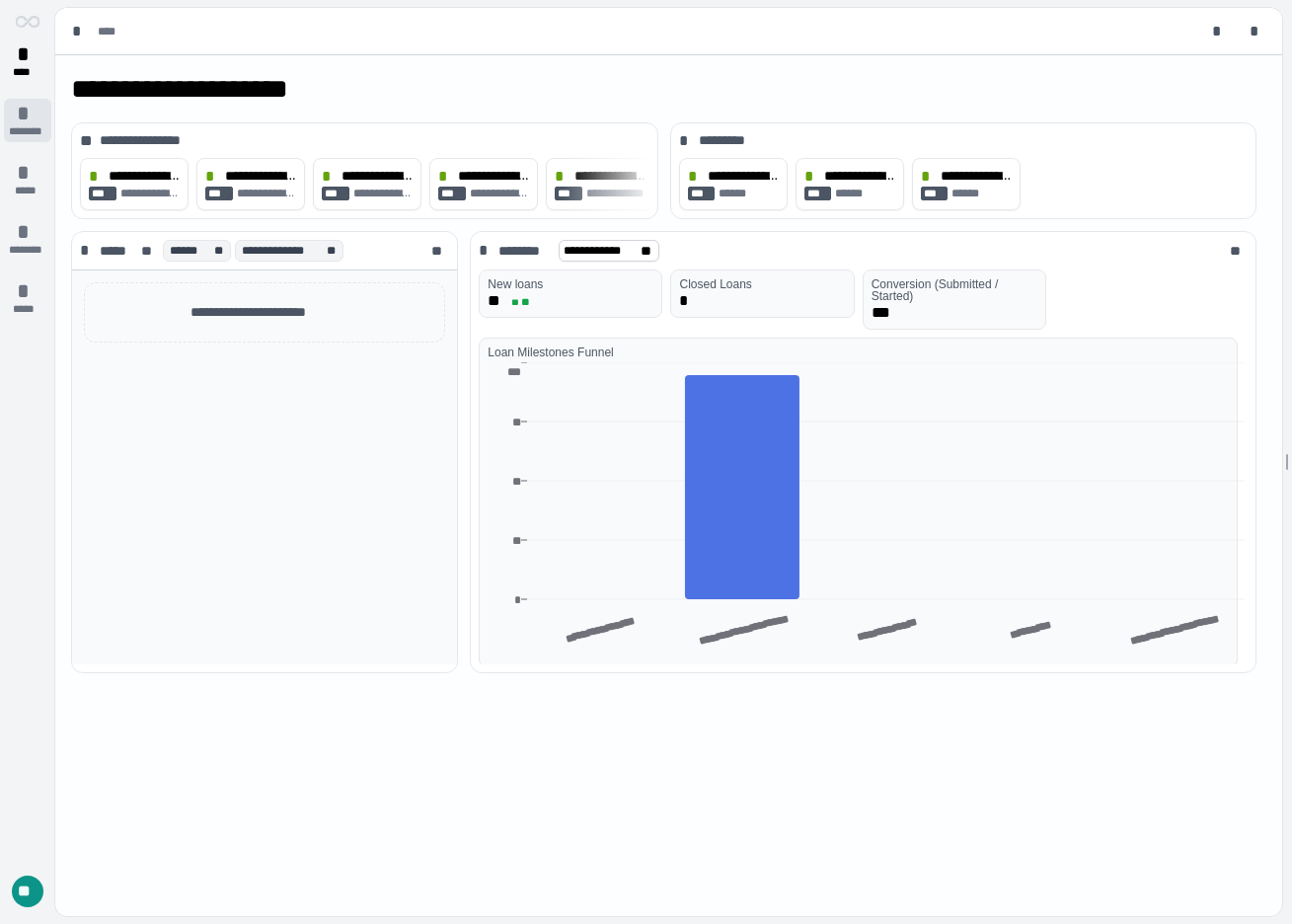 click on "*" at bounding box center (28, 114) 